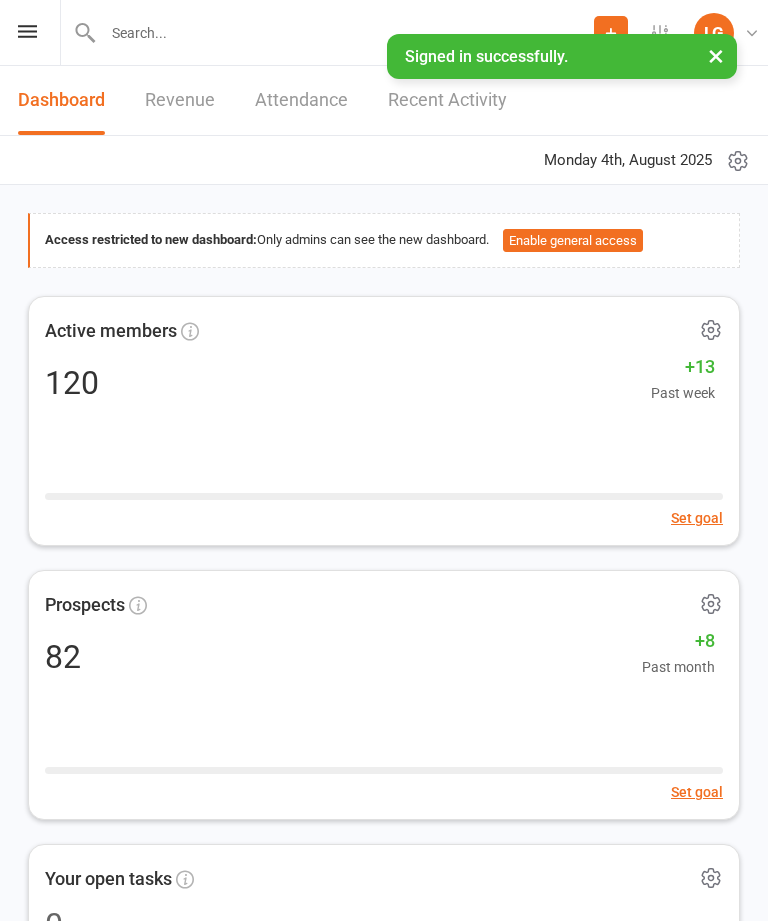 scroll, scrollTop: 0, scrollLeft: 0, axis: both 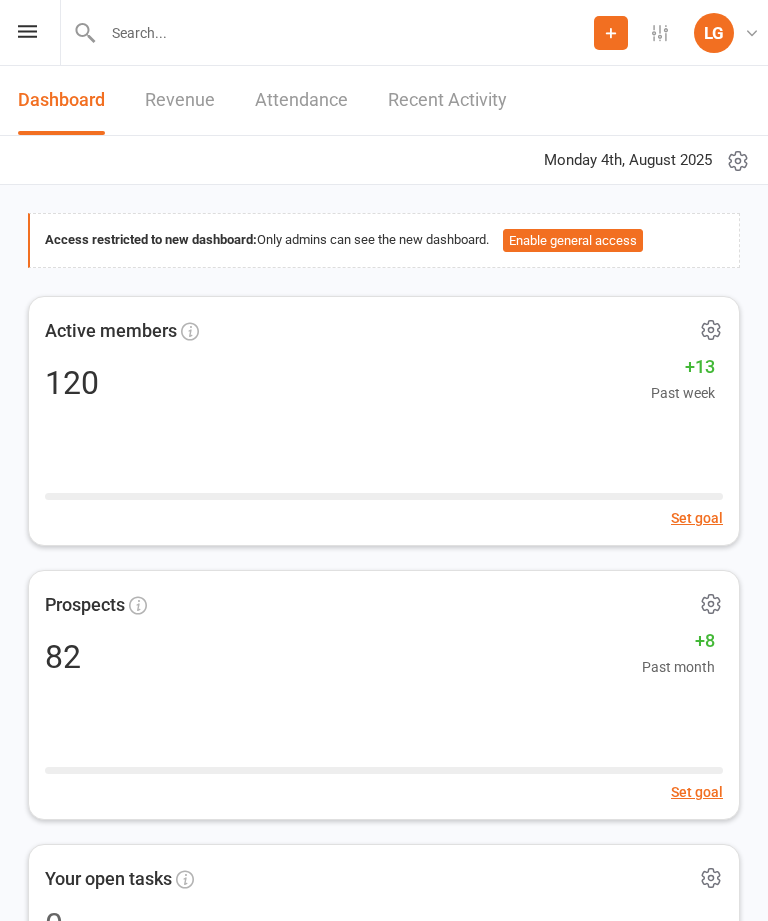 click on "Prospect
Member
Non-attending contact
Class / event
Appointment
Task
Membership plan
Bulk message
Add
Settings Membership Plans Event Templates Appointment Types Mobile App  Website Image Library Customize Contacts Bulk Imports Access Control Users Account Profile Clubworx API LG [FIRST] [LAST] My profile My subscription Help Terms & conditions  Privacy policy  Sign out" at bounding box center [384, 33] 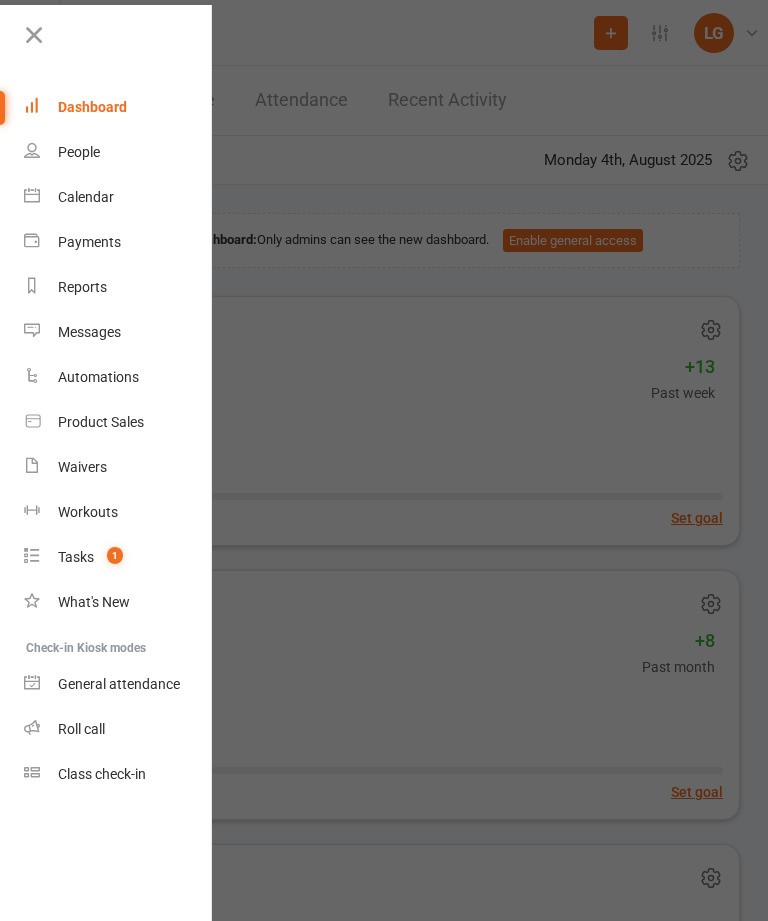 click on "Calendar" at bounding box center [118, 197] 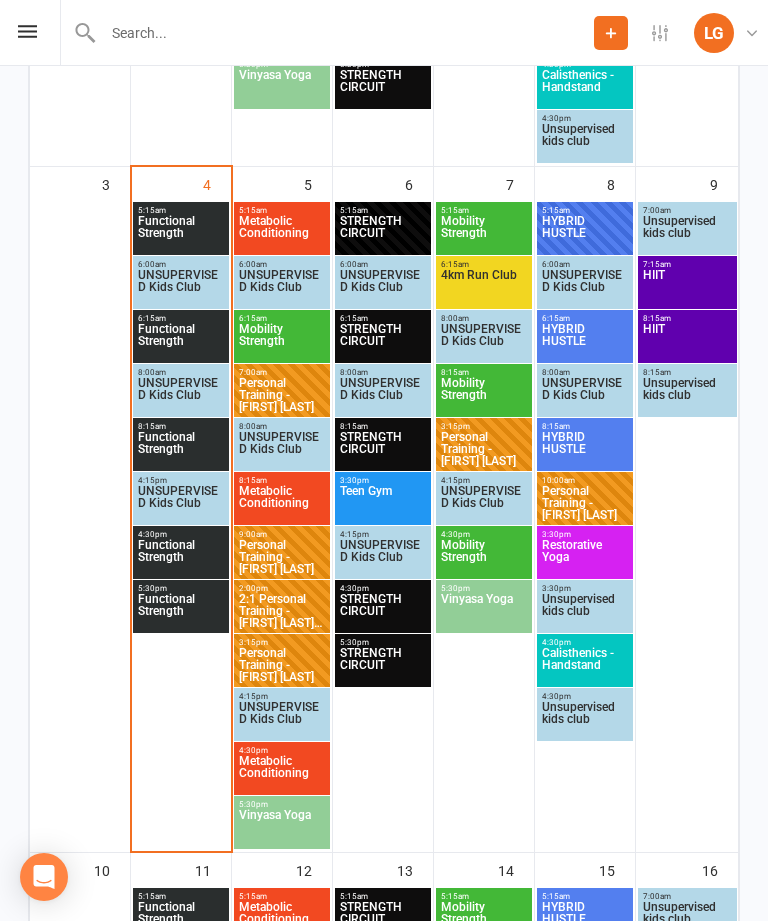 scroll, scrollTop: 910, scrollLeft: 0, axis: vertical 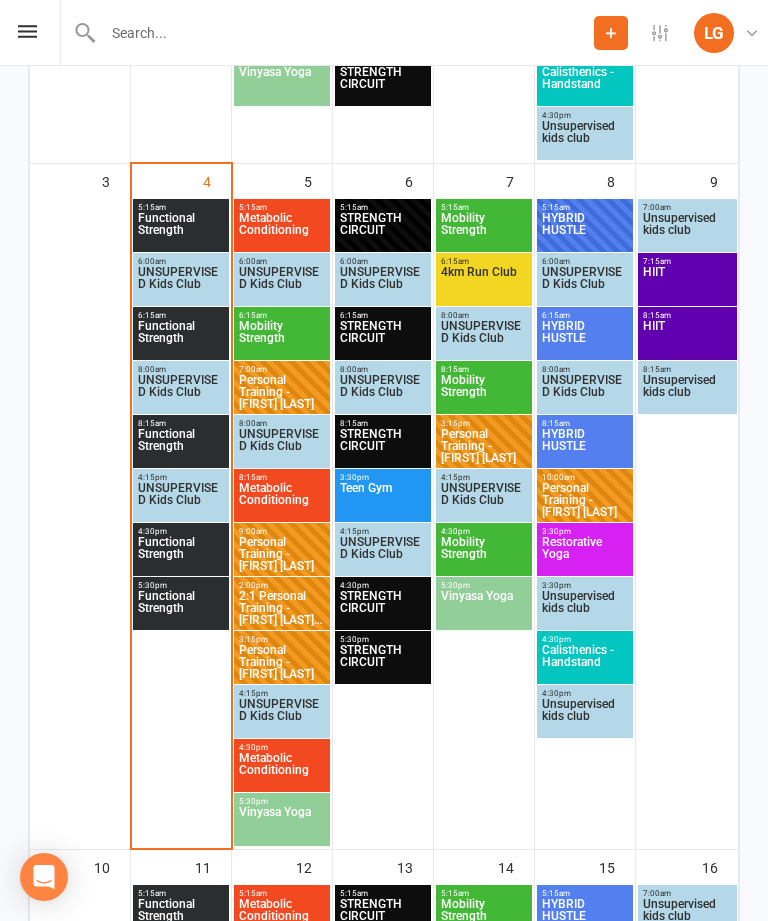 click on "Functional Strength" at bounding box center [181, 554] 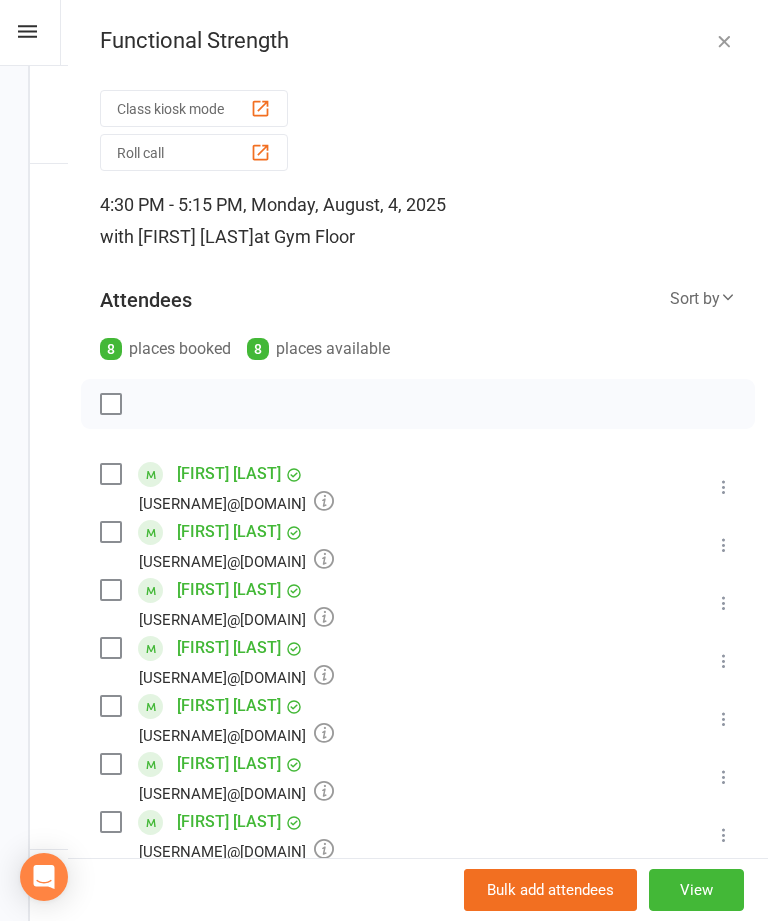 scroll, scrollTop: 0, scrollLeft: 0, axis: both 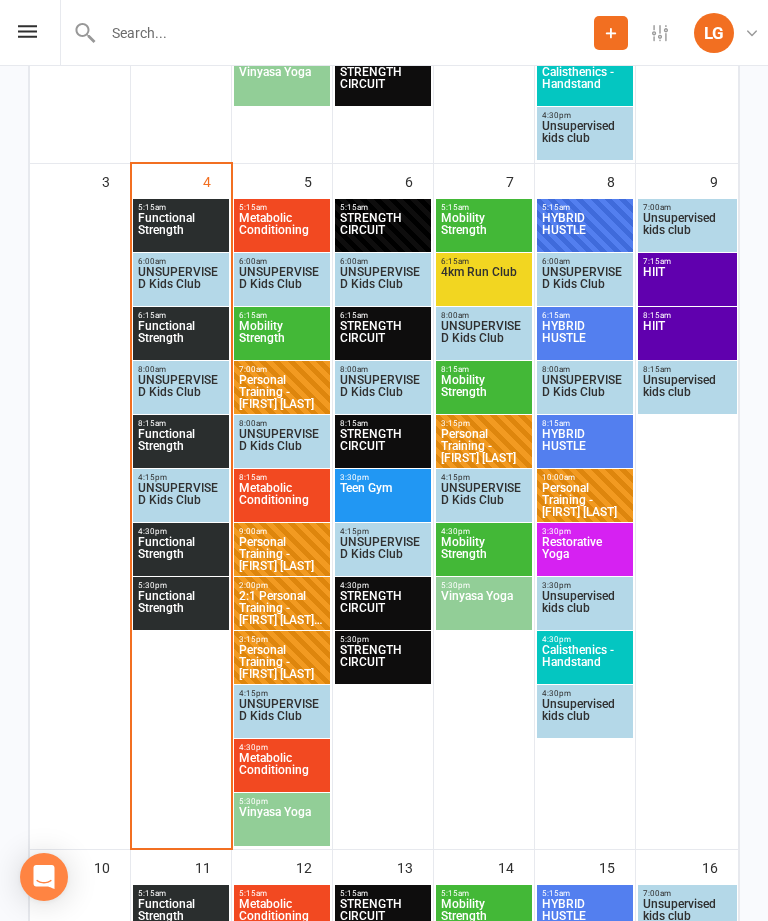 click on "Functional Strength" at bounding box center [181, 608] 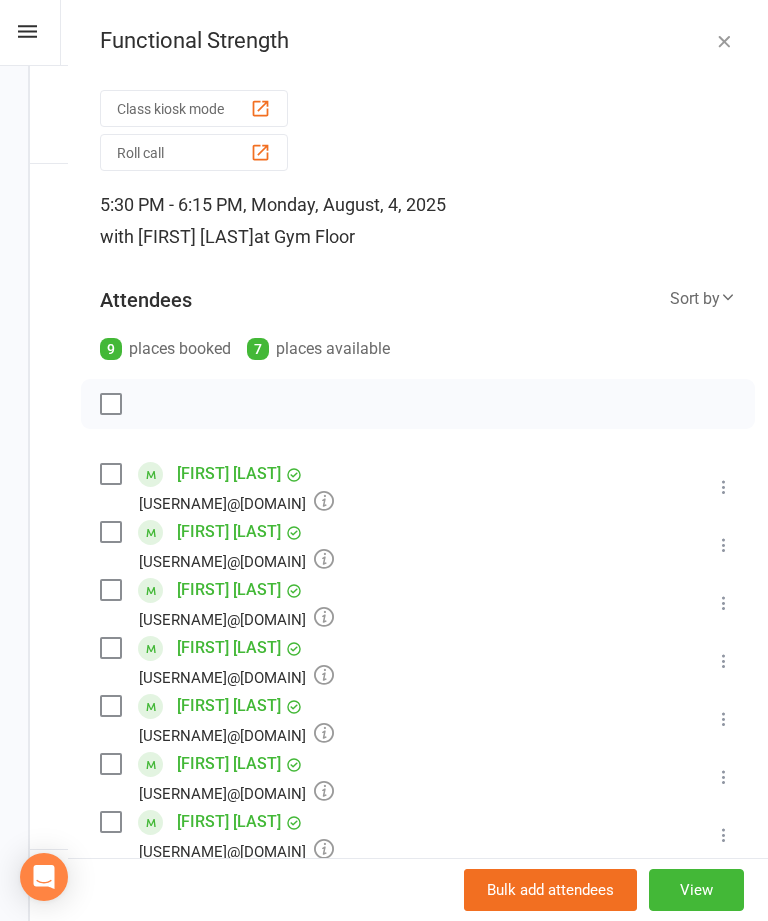 scroll, scrollTop: 0, scrollLeft: 0, axis: both 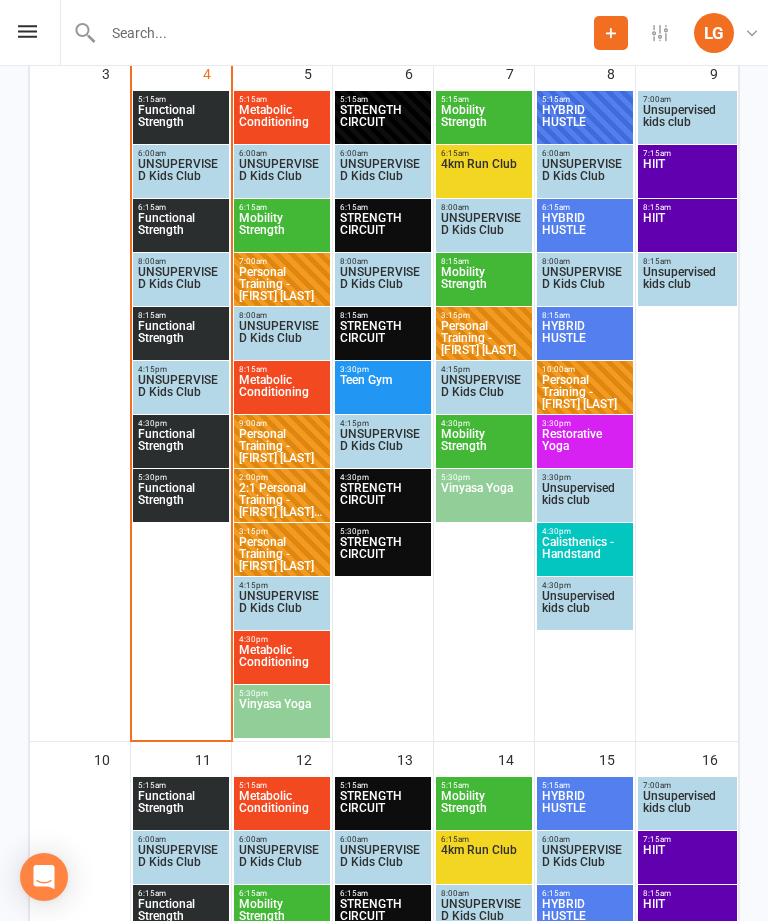 click on "Functional Strength" at bounding box center [181, 446] 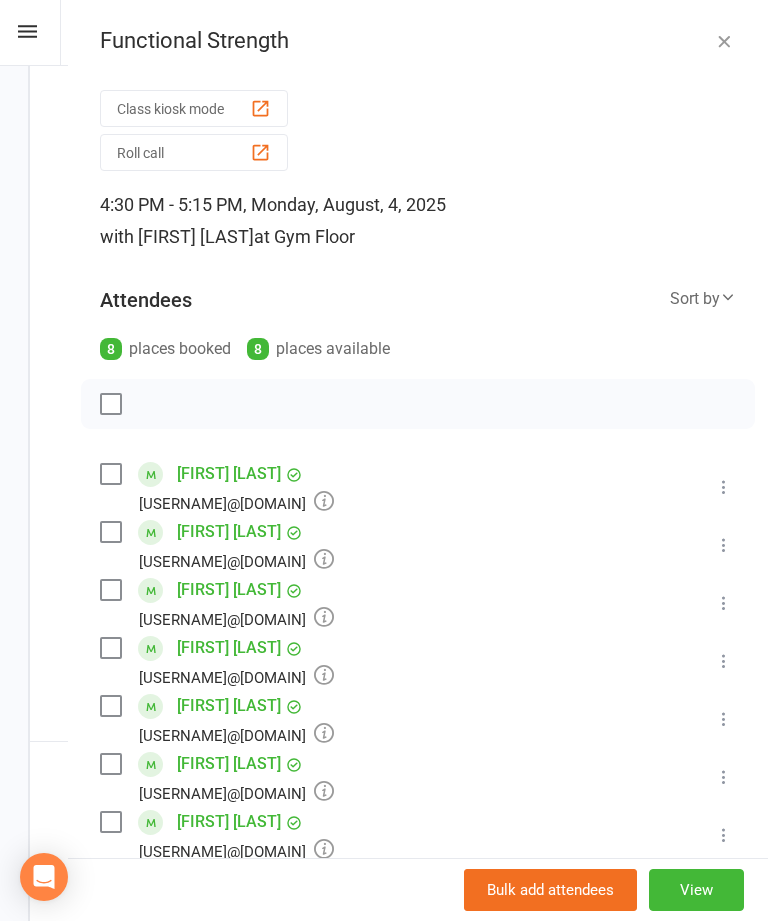 scroll, scrollTop: 0, scrollLeft: 0, axis: both 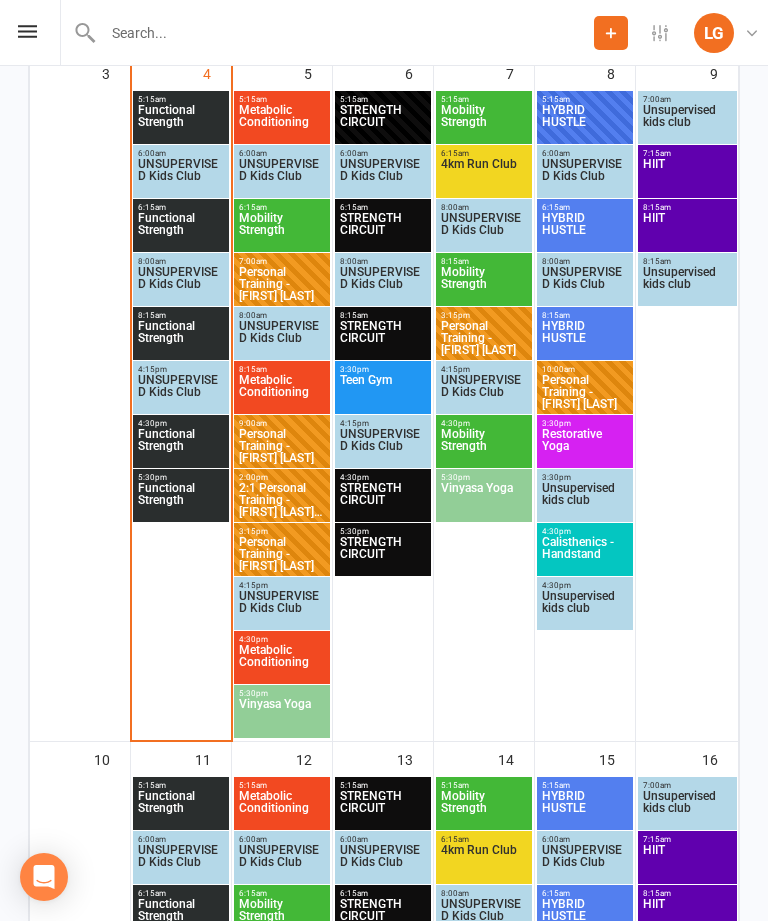 click on "Functional Strength" at bounding box center (181, 446) 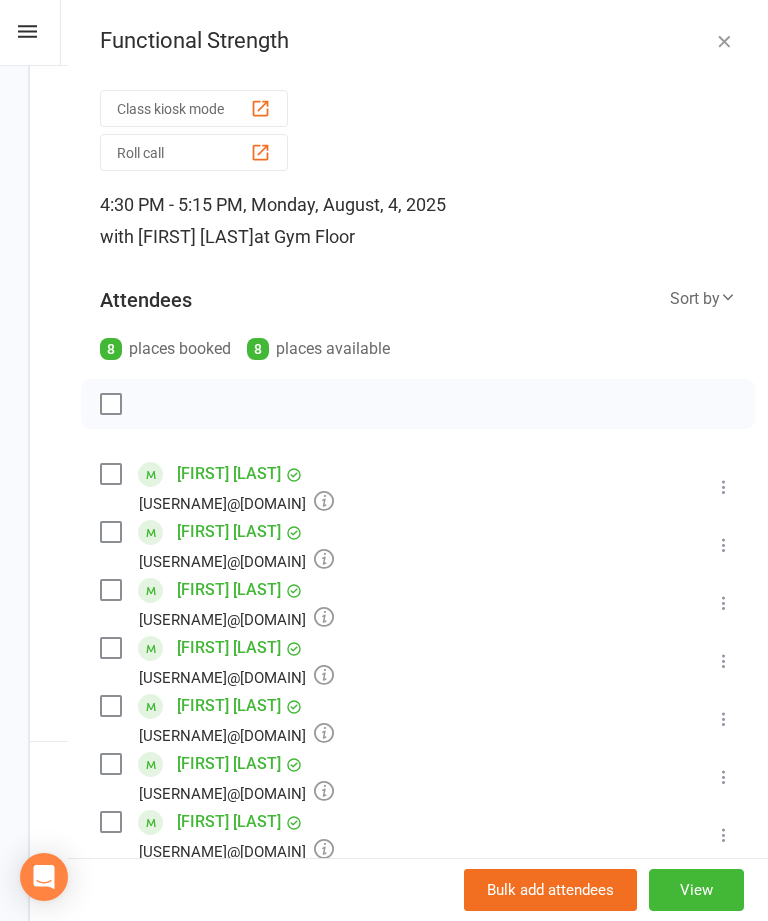 click on "Class kiosk mode" at bounding box center (194, 108) 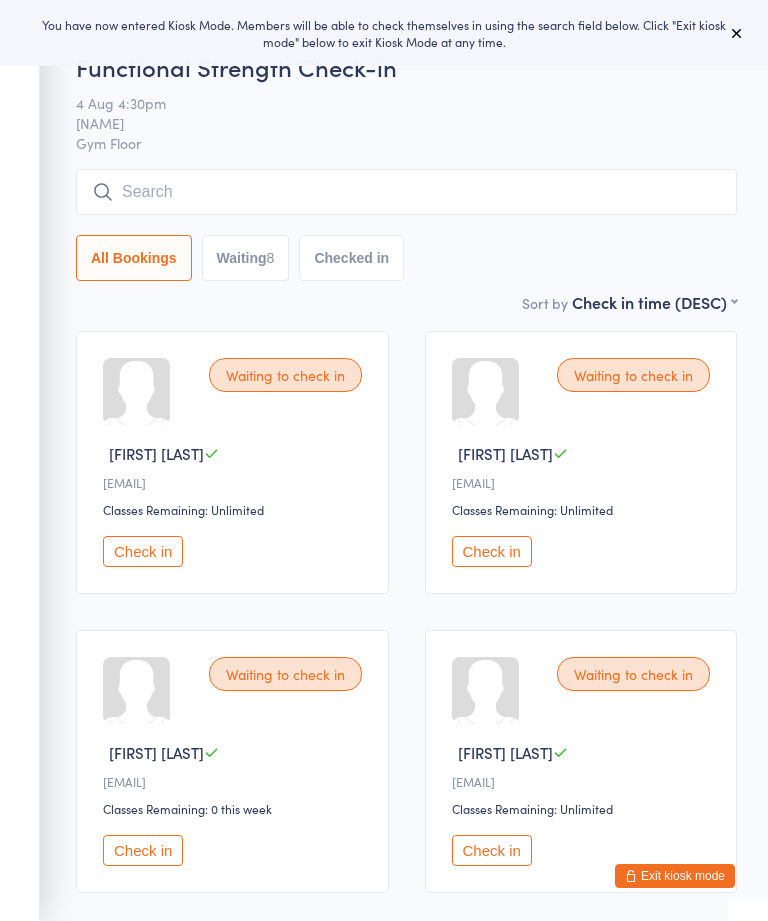 scroll, scrollTop: 89, scrollLeft: 0, axis: vertical 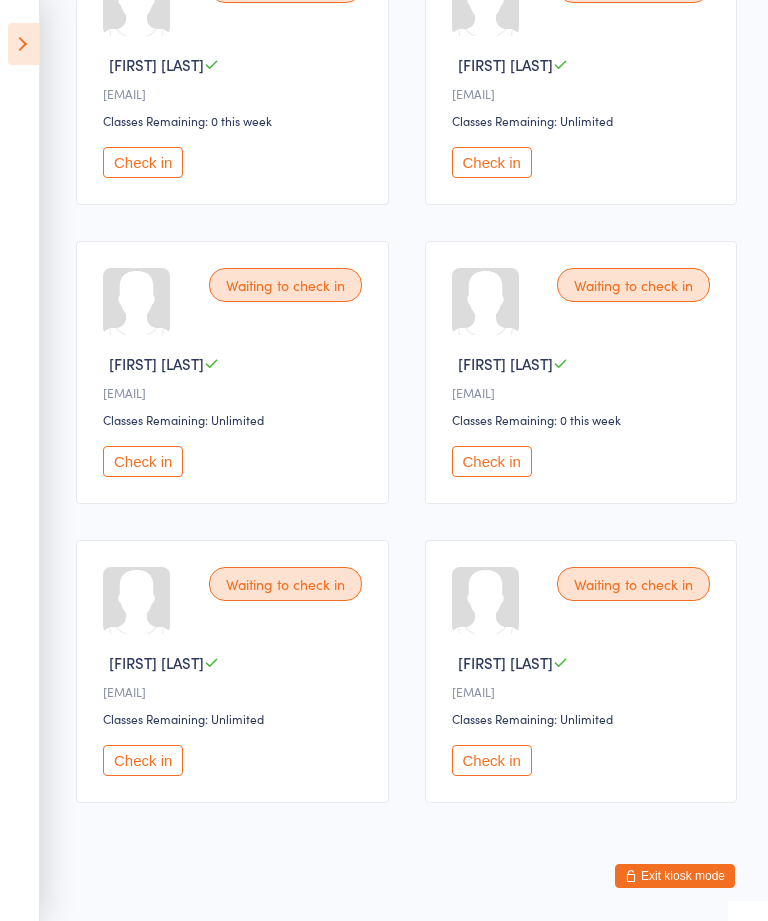 click on "Check in" at bounding box center (492, 760) 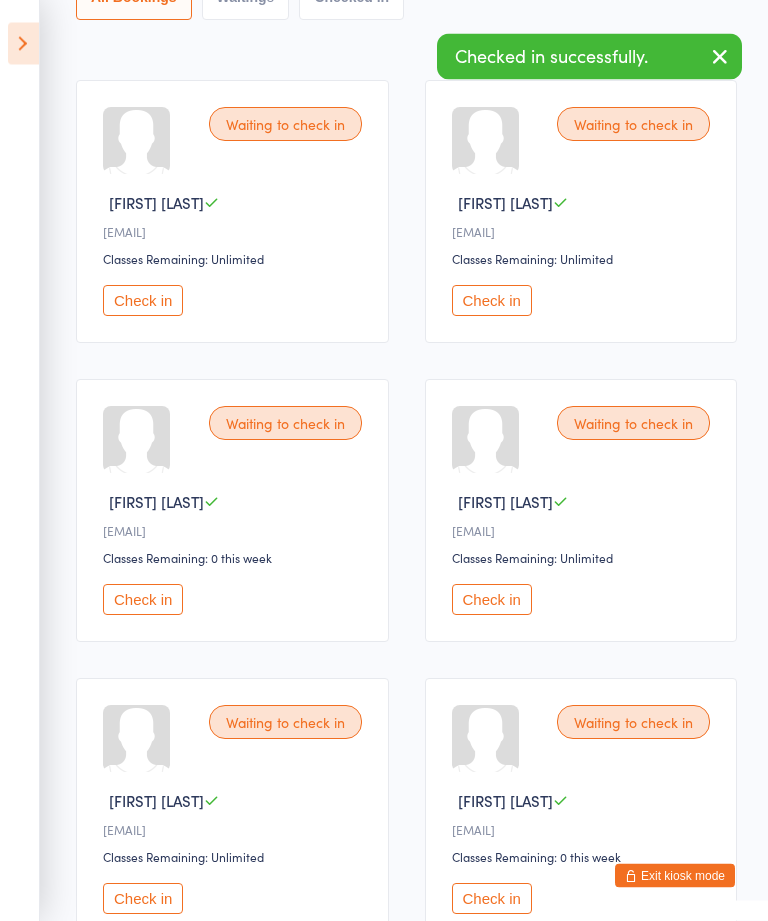 scroll, scrollTop: 197, scrollLeft: 0, axis: vertical 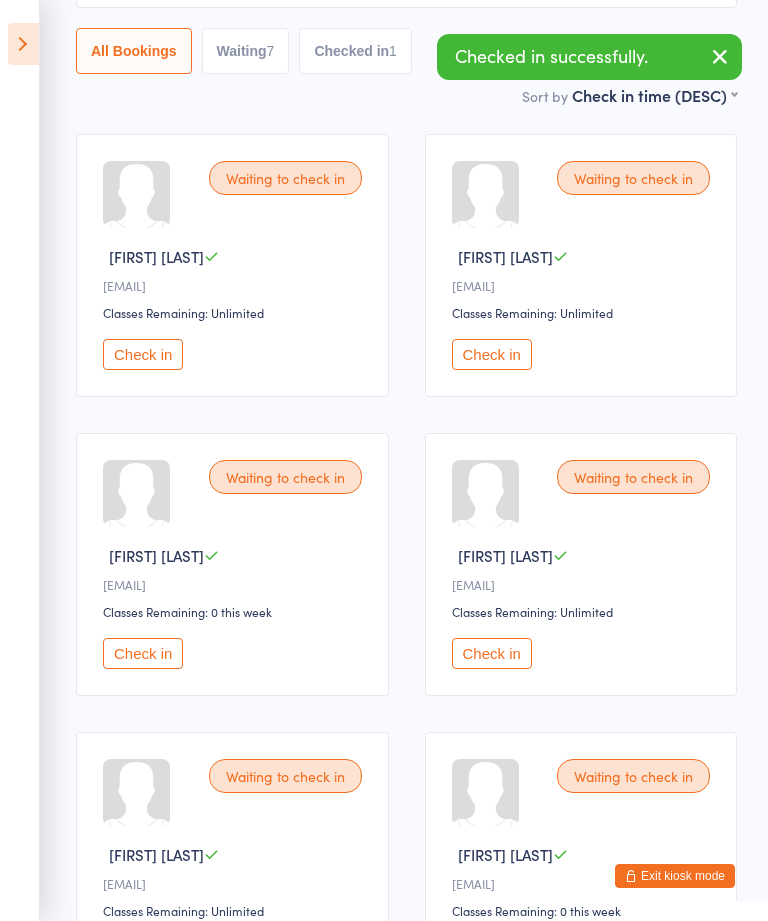 click on "Check in" at bounding box center (143, 354) 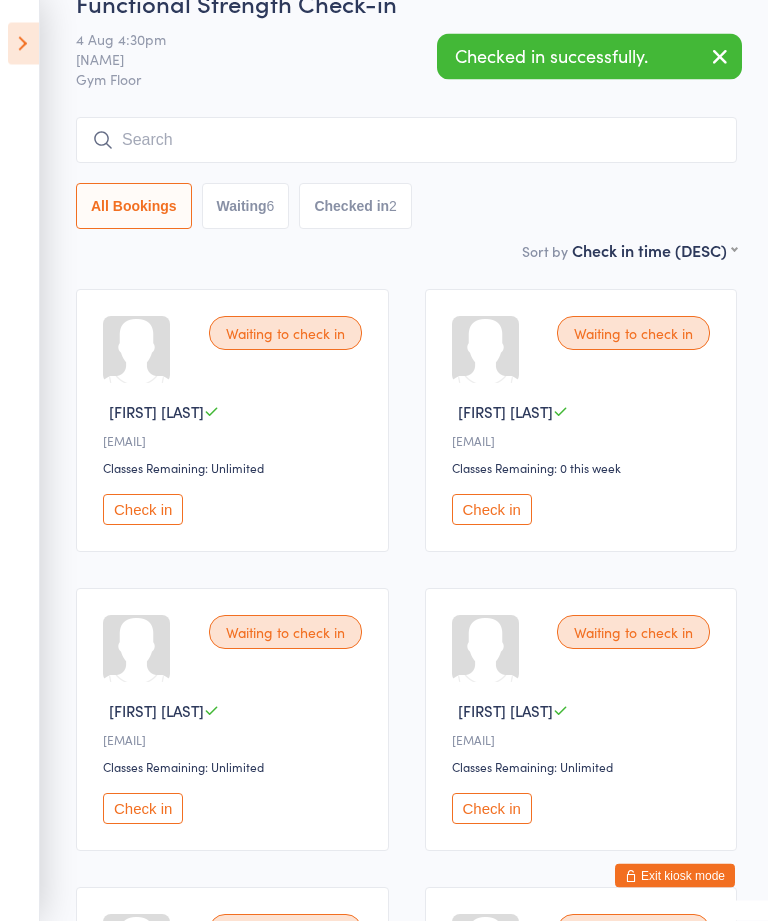 scroll, scrollTop: 43, scrollLeft: 0, axis: vertical 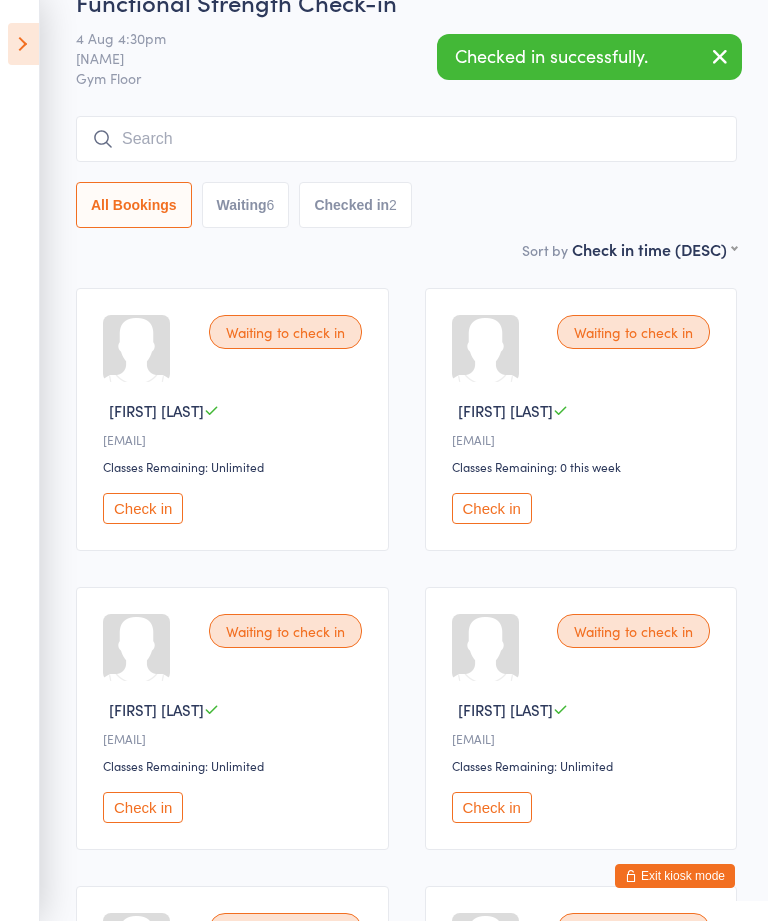 click on "Check in" at bounding box center (143, 508) 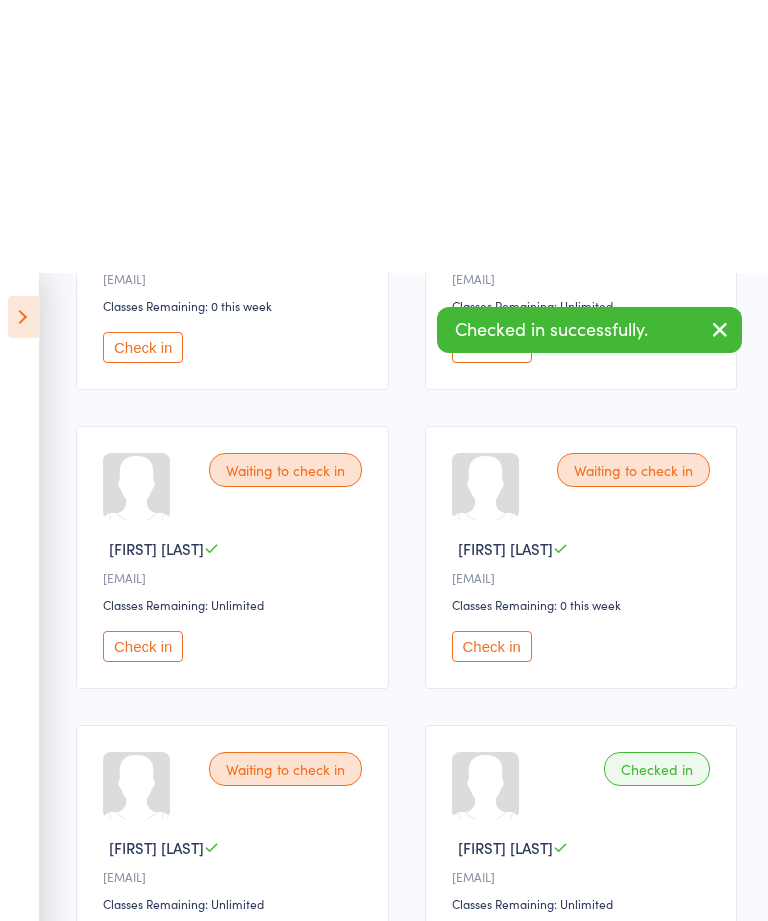 scroll, scrollTop: 0, scrollLeft: 0, axis: both 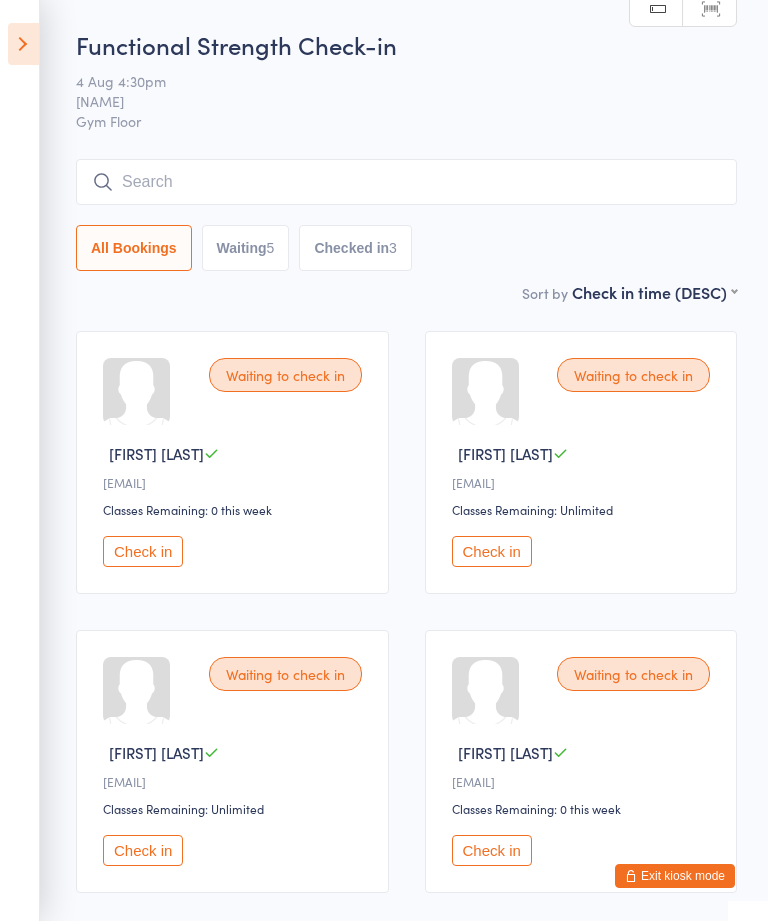 click on "Check in" at bounding box center (492, 551) 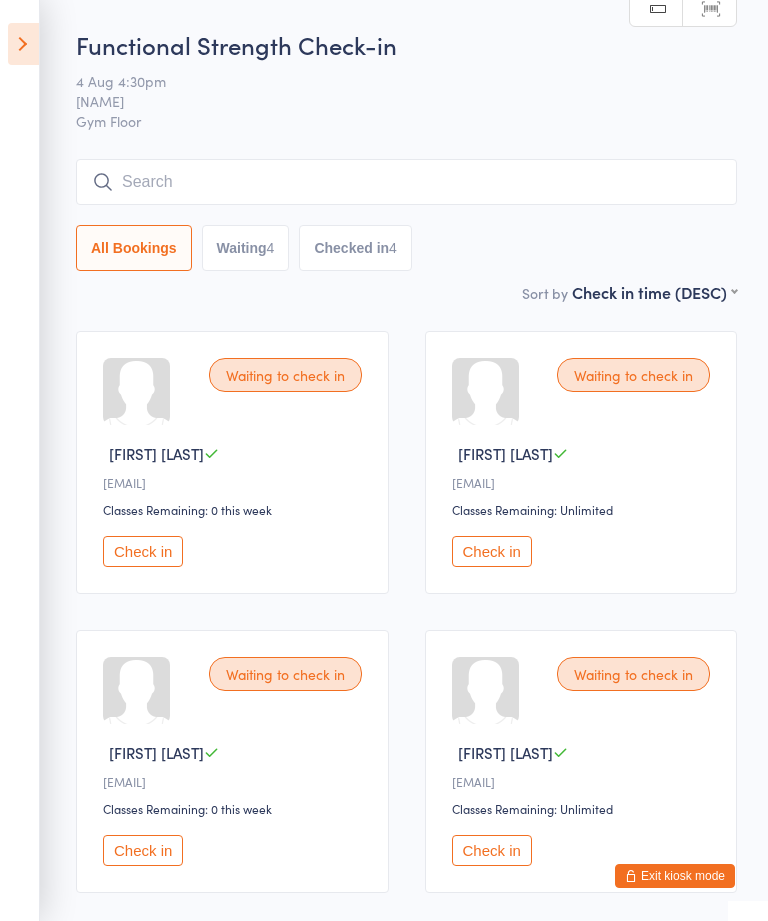 click on "Check in" at bounding box center (143, 850) 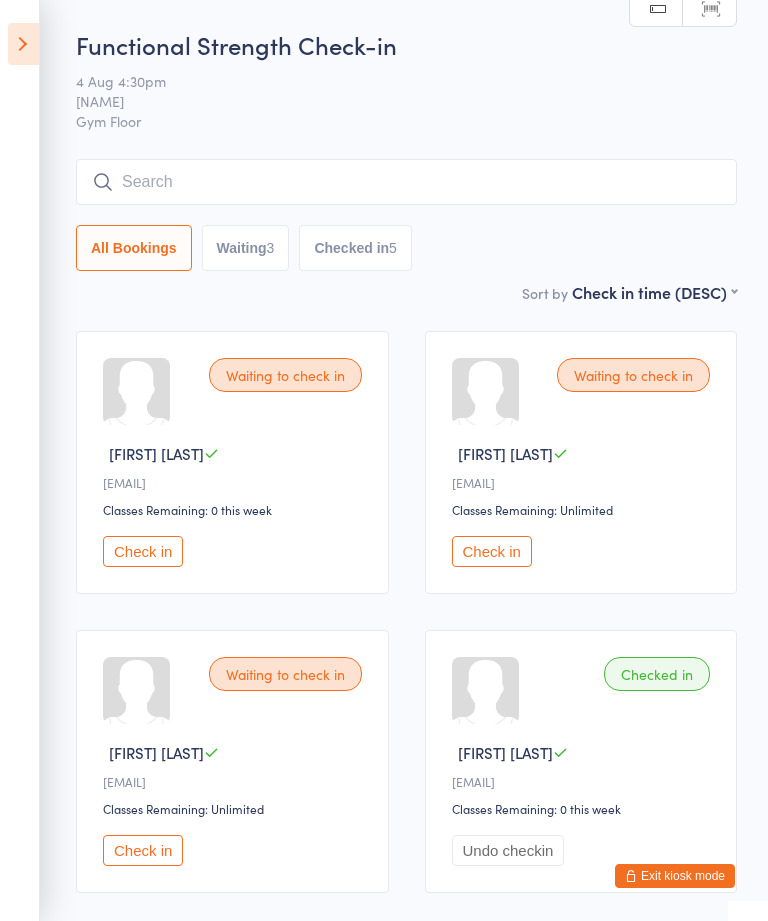 click on "Check in" at bounding box center [143, 551] 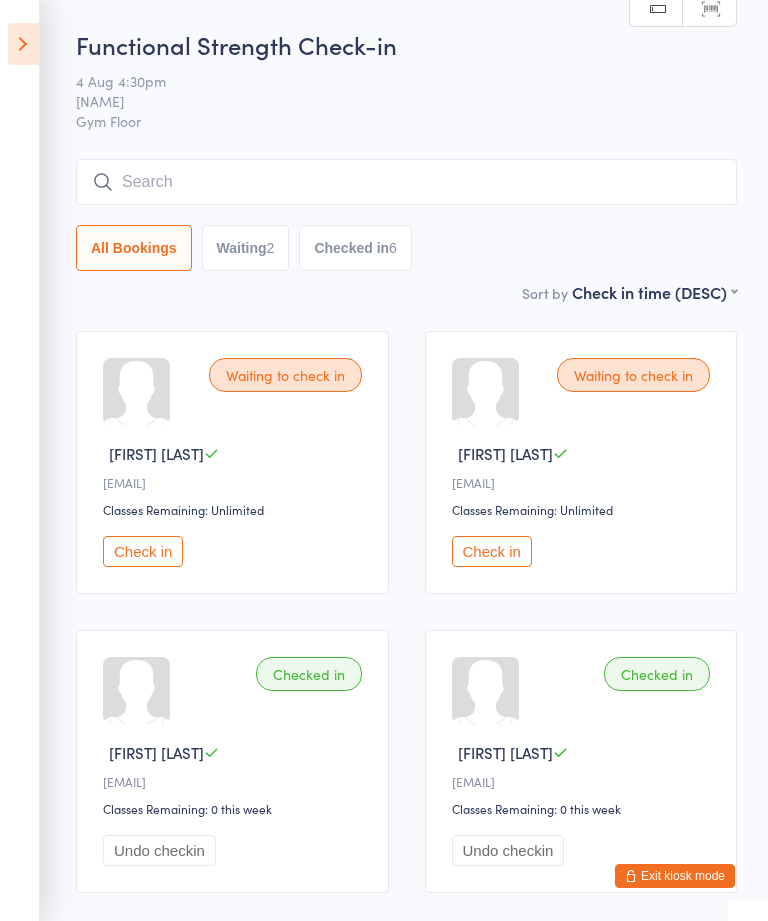 click on "Check in" at bounding box center [143, 551] 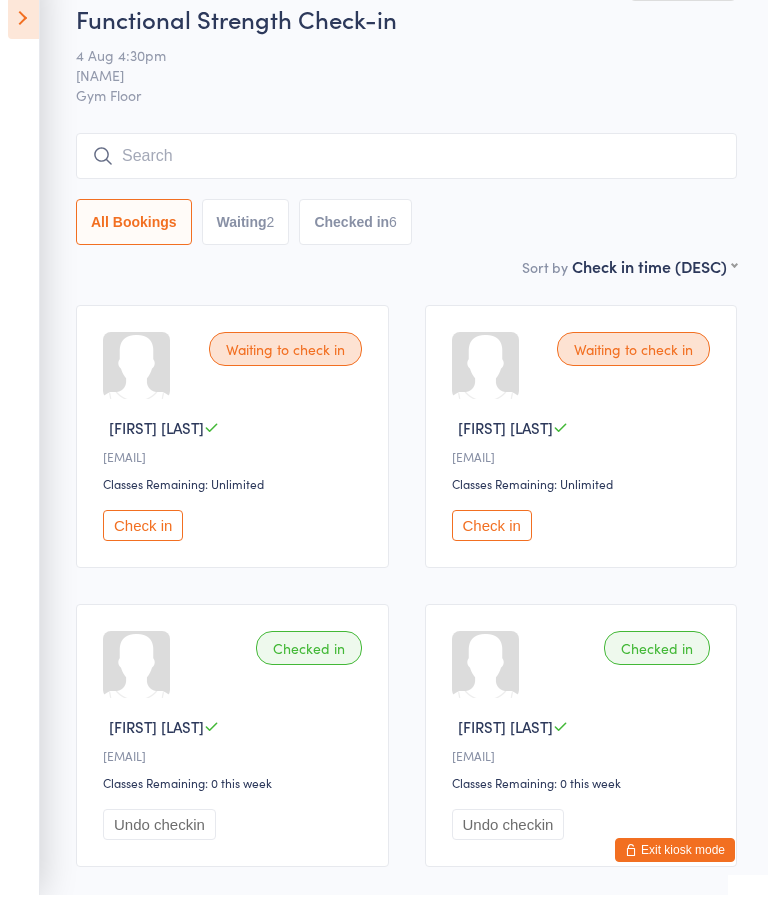 scroll, scrollTop: 22, scrollLeft: 0, axis: vertical 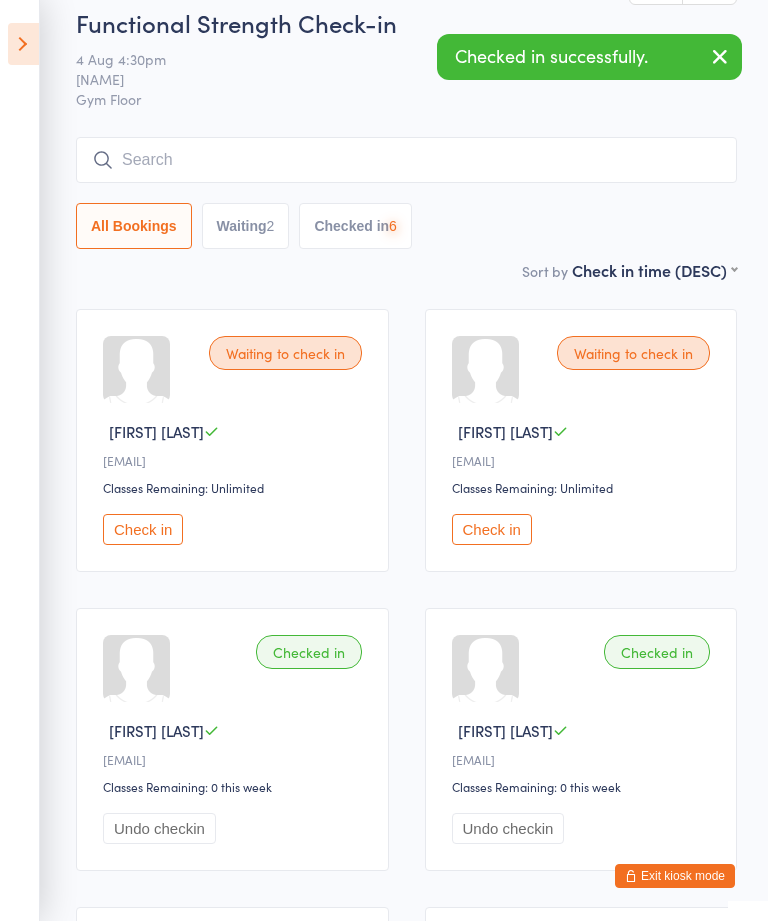 click on "Check in" at bounding box center (143, 529) 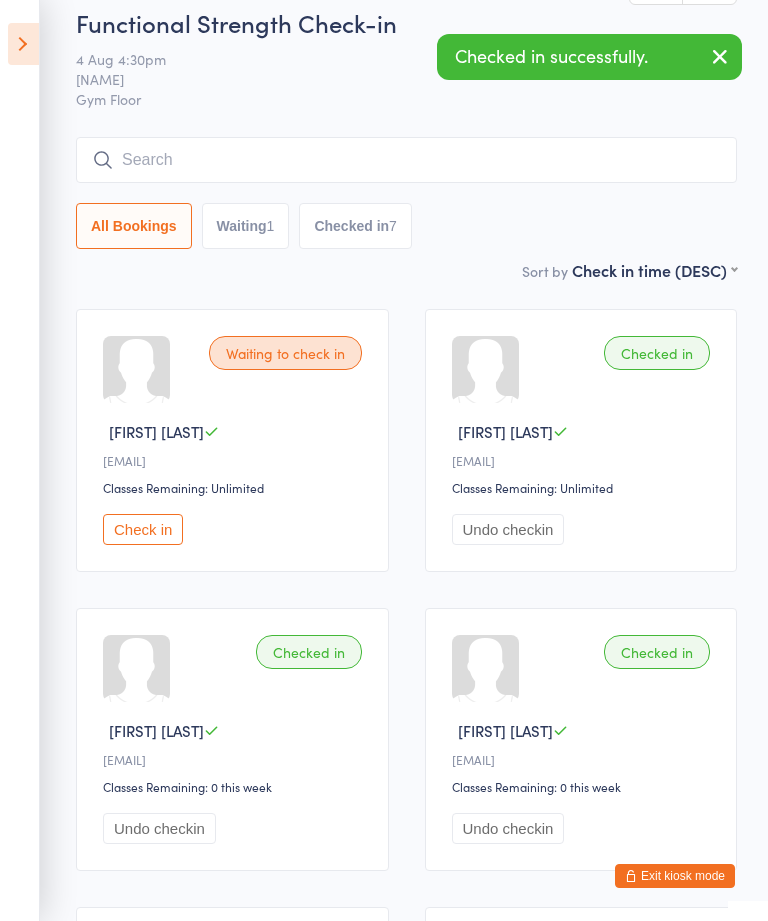 click at bounding box center (23, 44) 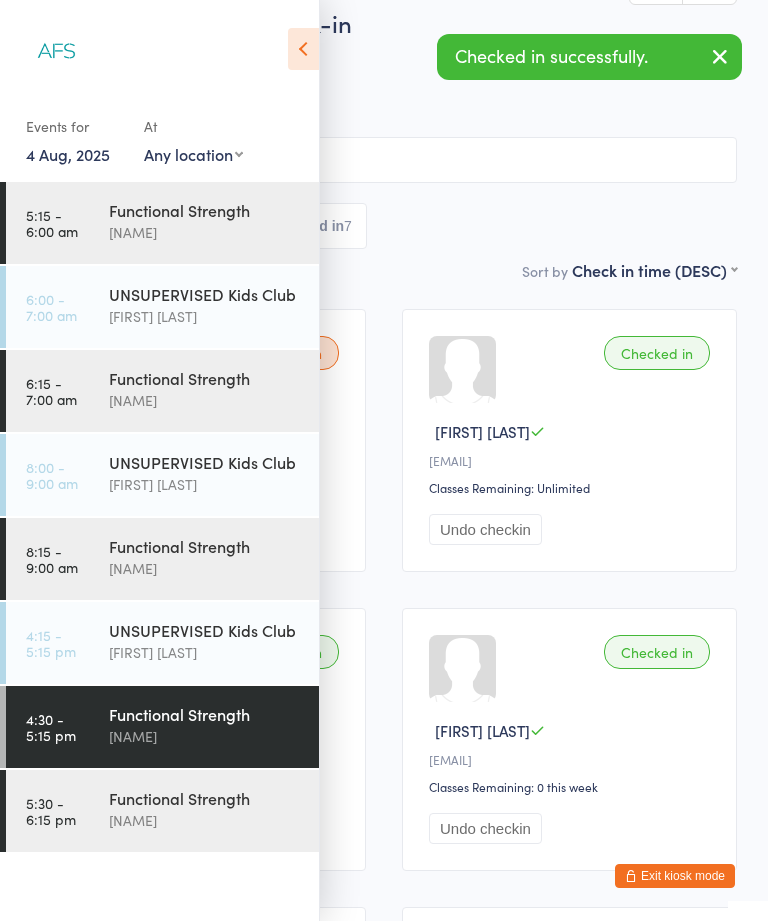 click on "[FIRST] [LAST]" at bounding box center (205, 820) 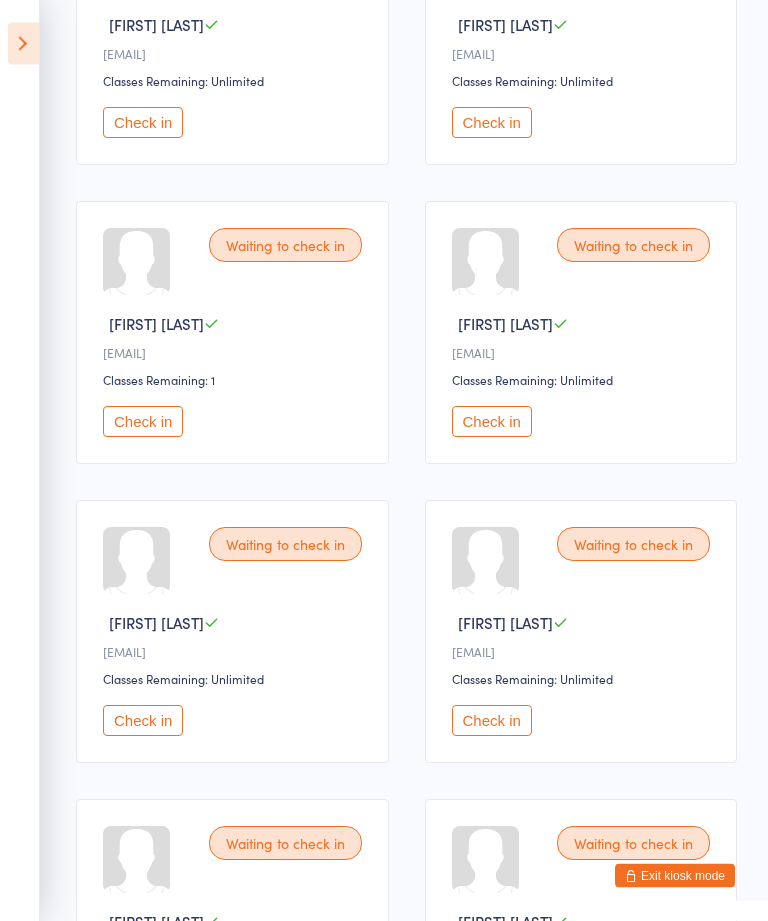 scroll, scrollTop: 0, scrollLeft: 0, axis: both 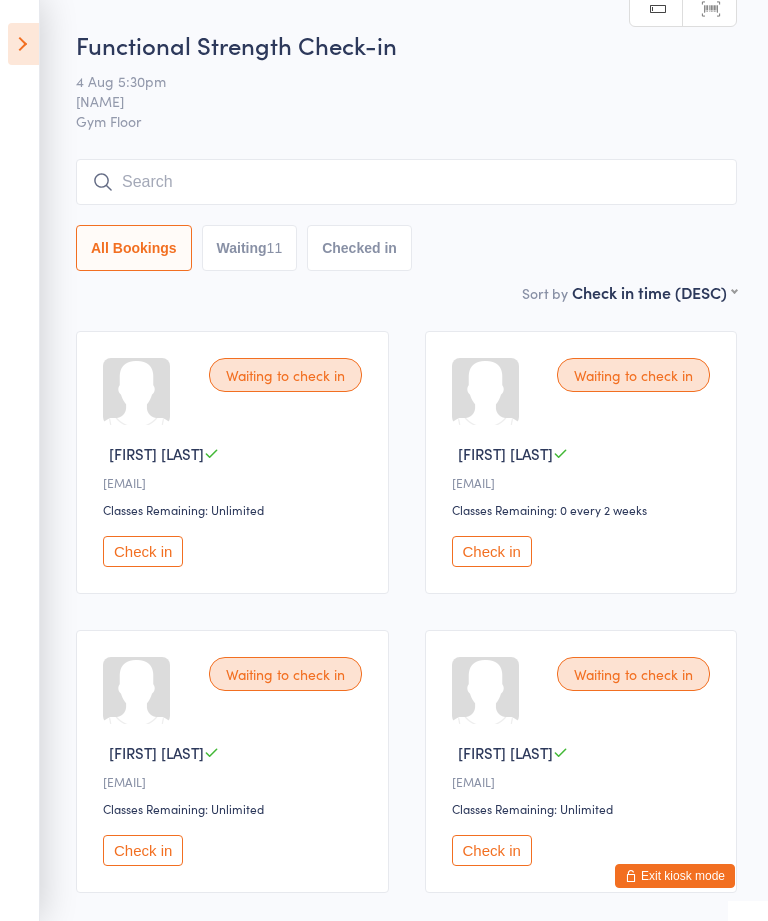 click at bounding box center (23, 44) 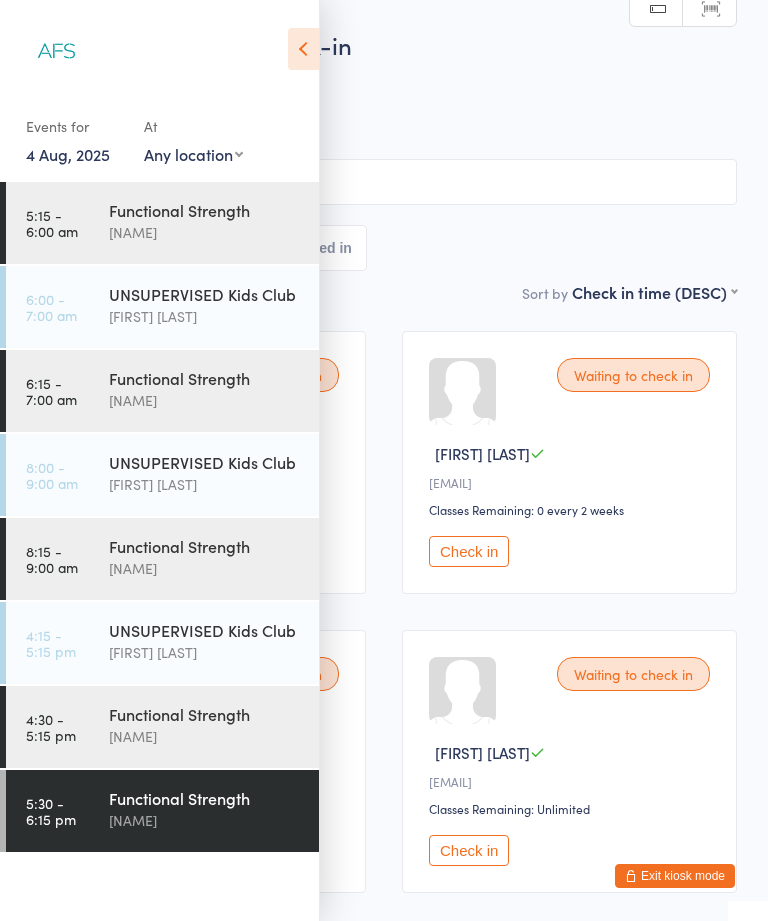 click on "Functional Strength" at bounding box center [205, 714] 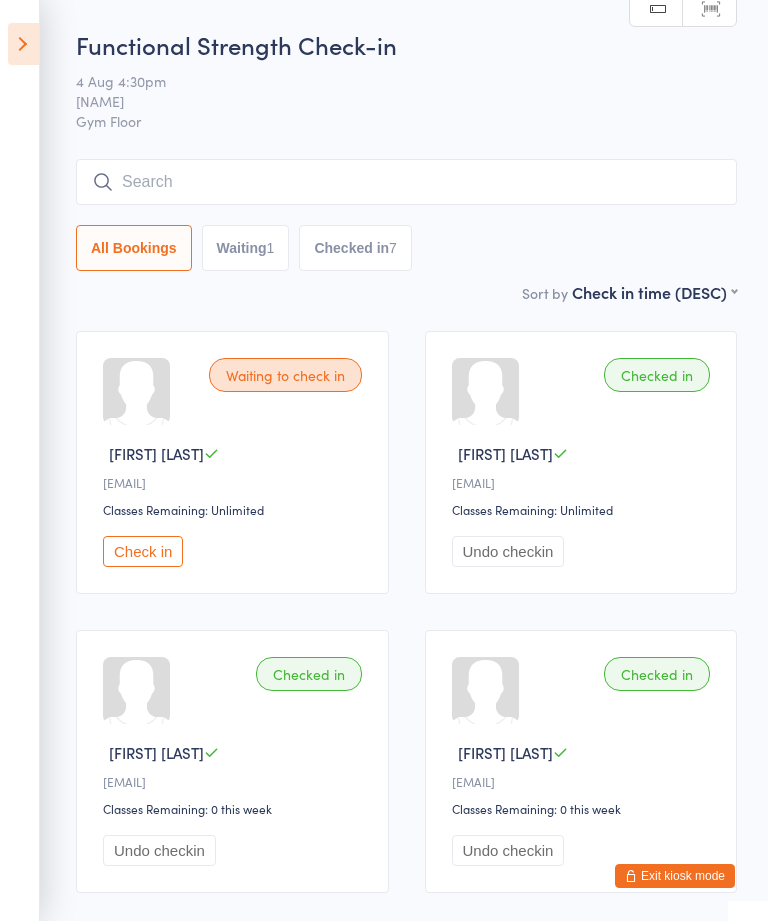 click on "Check in" at bounding box center (143, 551) 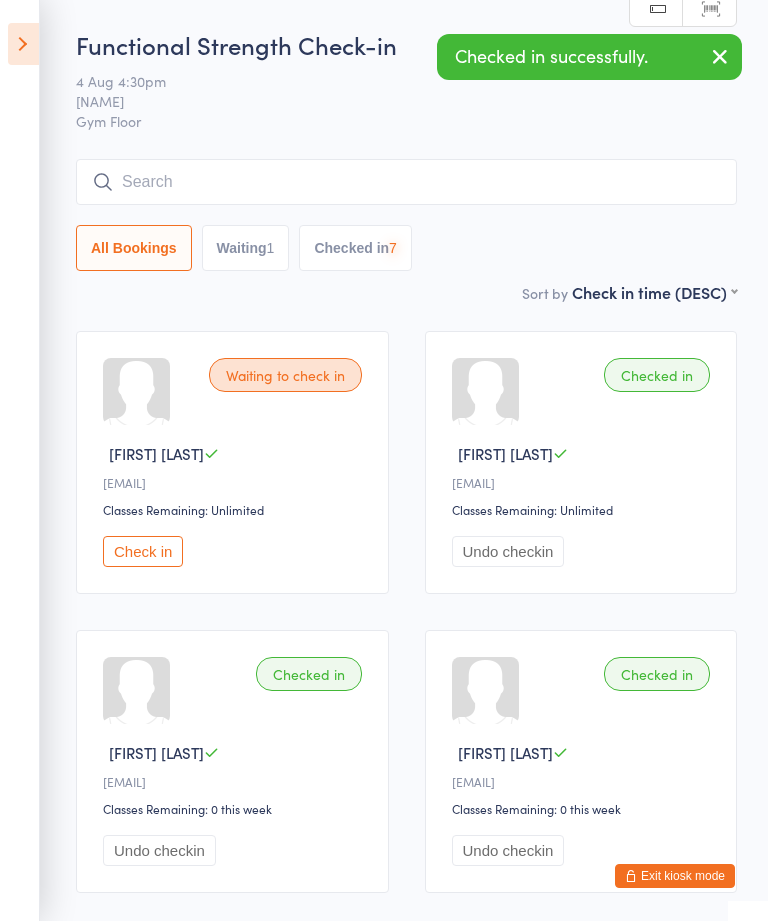 click at bounding box center [23, 44] 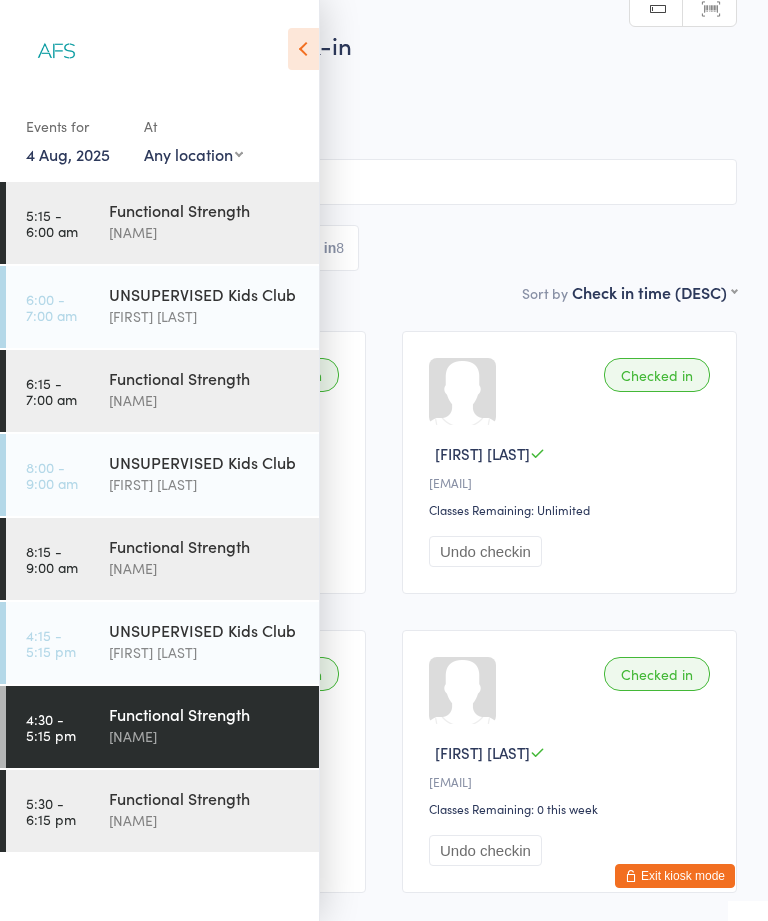 click on "[FIRST] [LAST]" at bounding box center [205, 820] 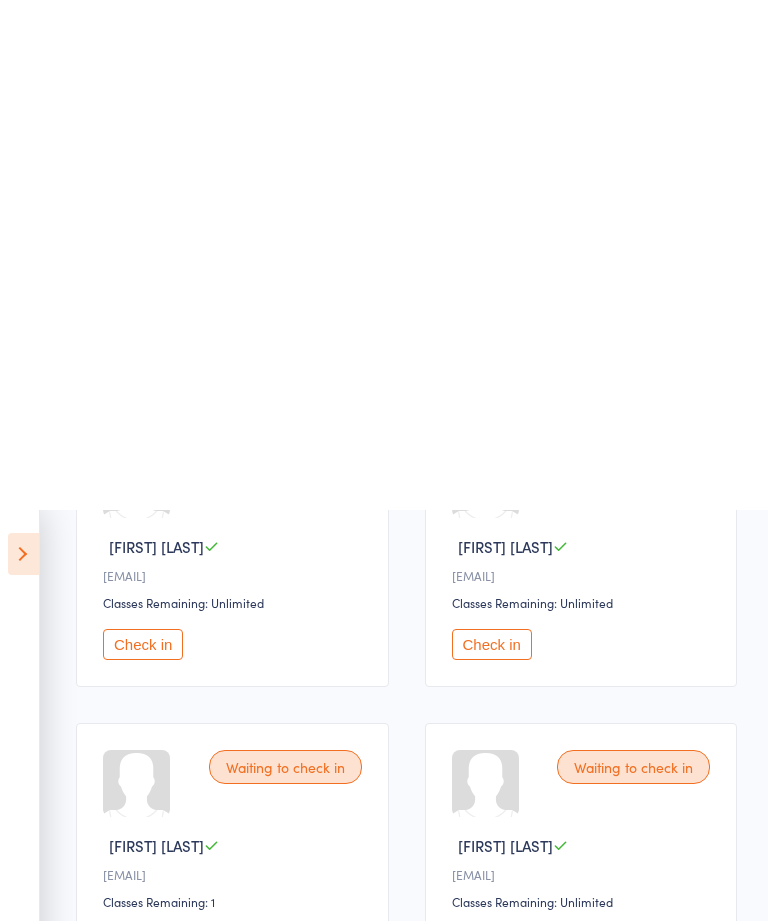 scroll, scrollTop: 0, scrollLeft: 0, axis: both 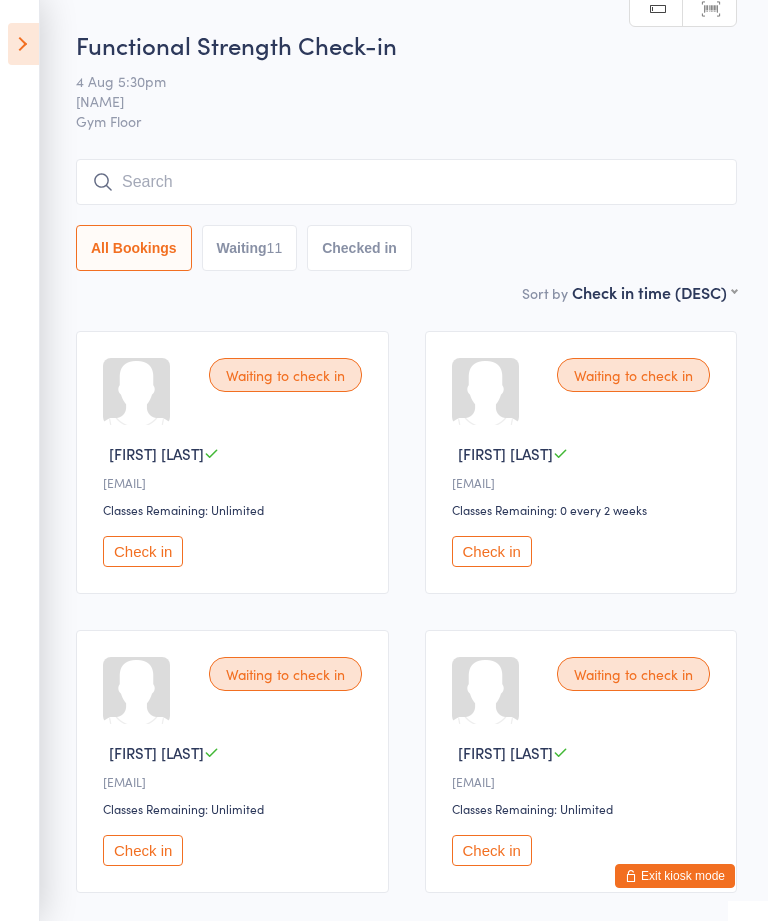click at bounding box center (23, 44) 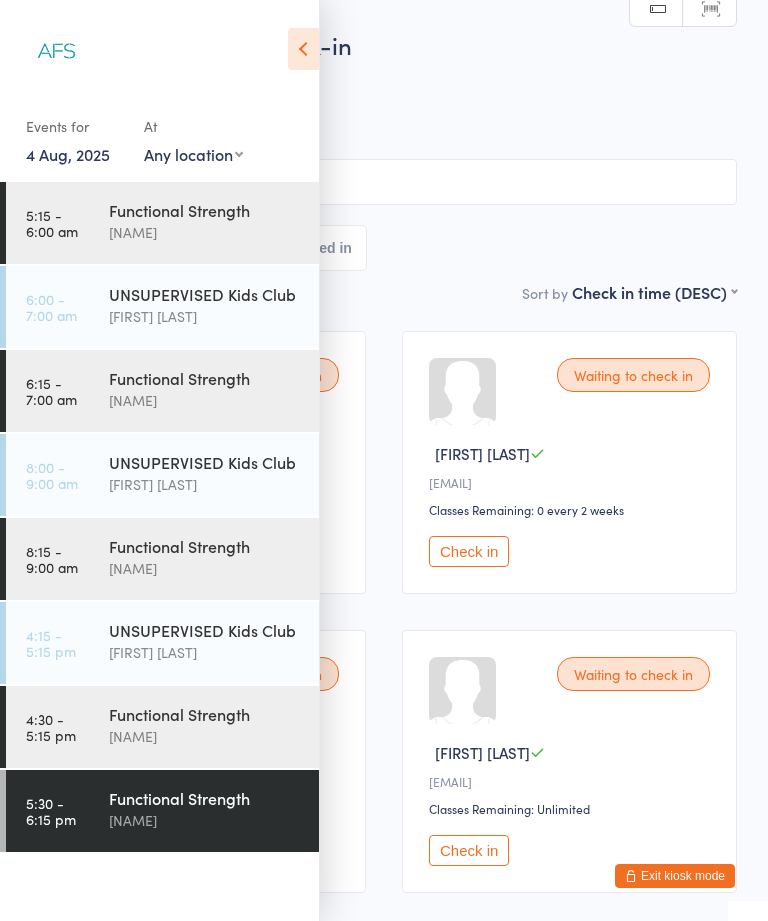 click on "[FIRST] [LAST]" at bounding box center [205, 820] 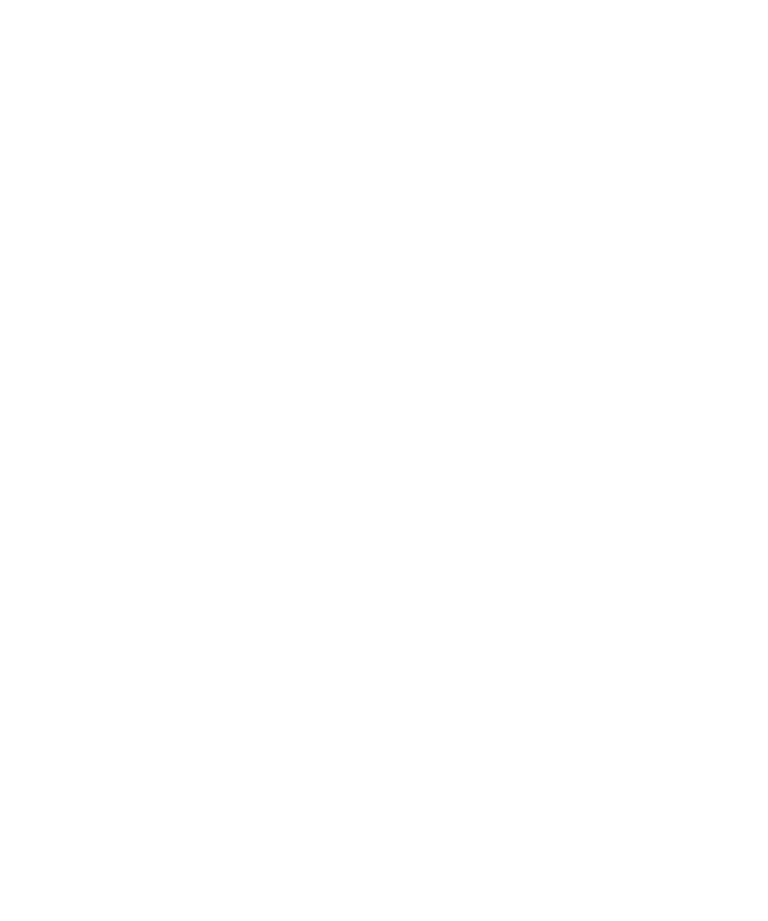 scroll, scrollTop: 0, scrollLeft: 0, axis: both 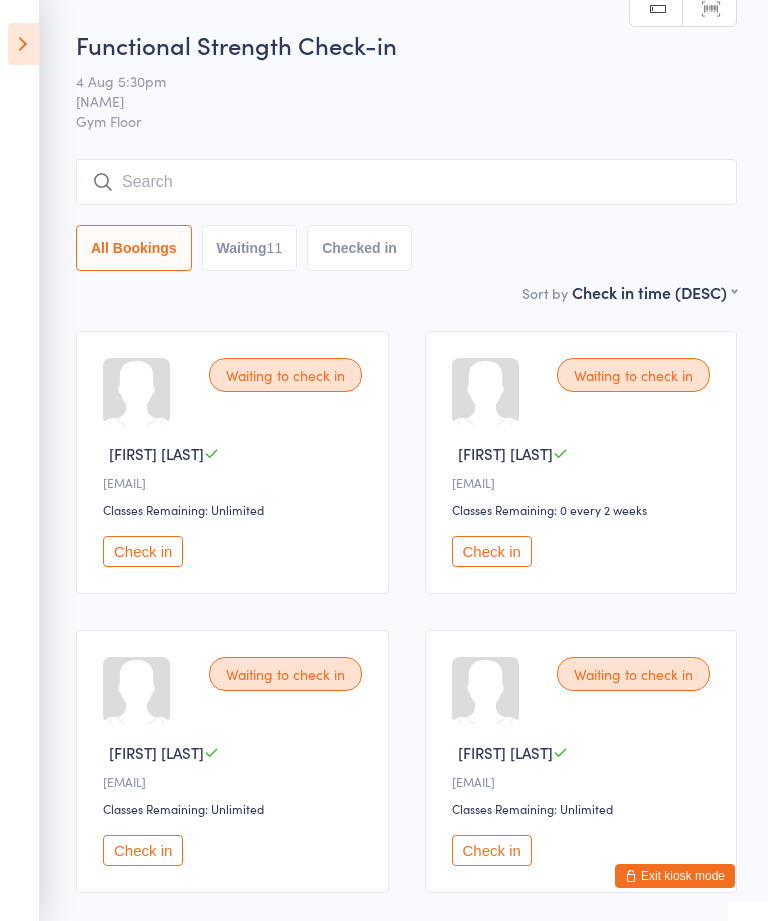click at bounding box center [23, 44] 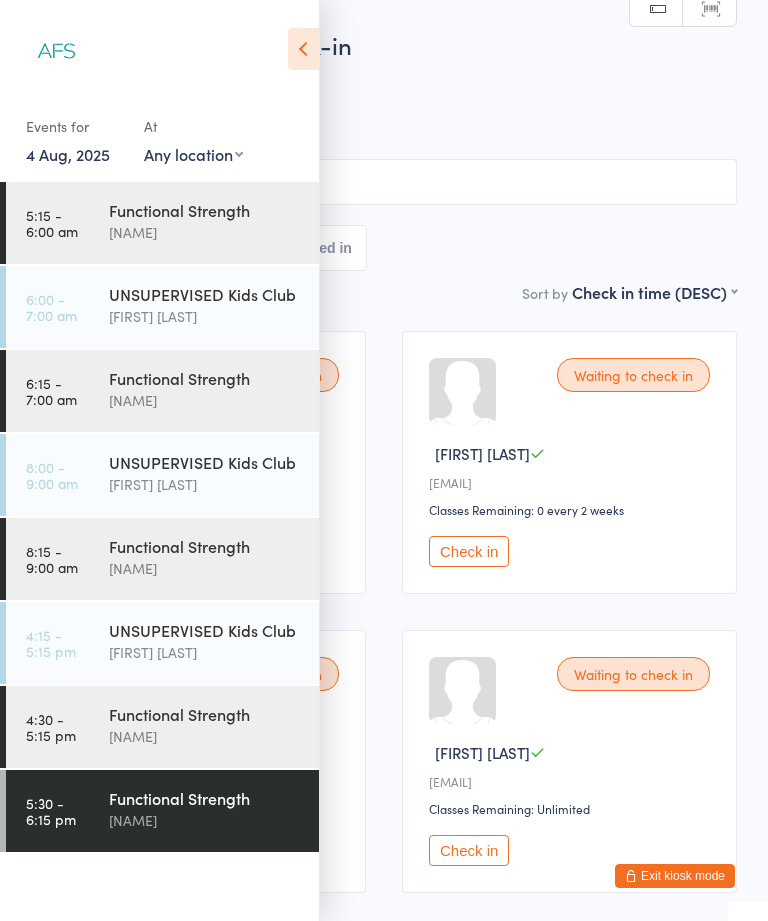 click at bounding box center [57, 52] 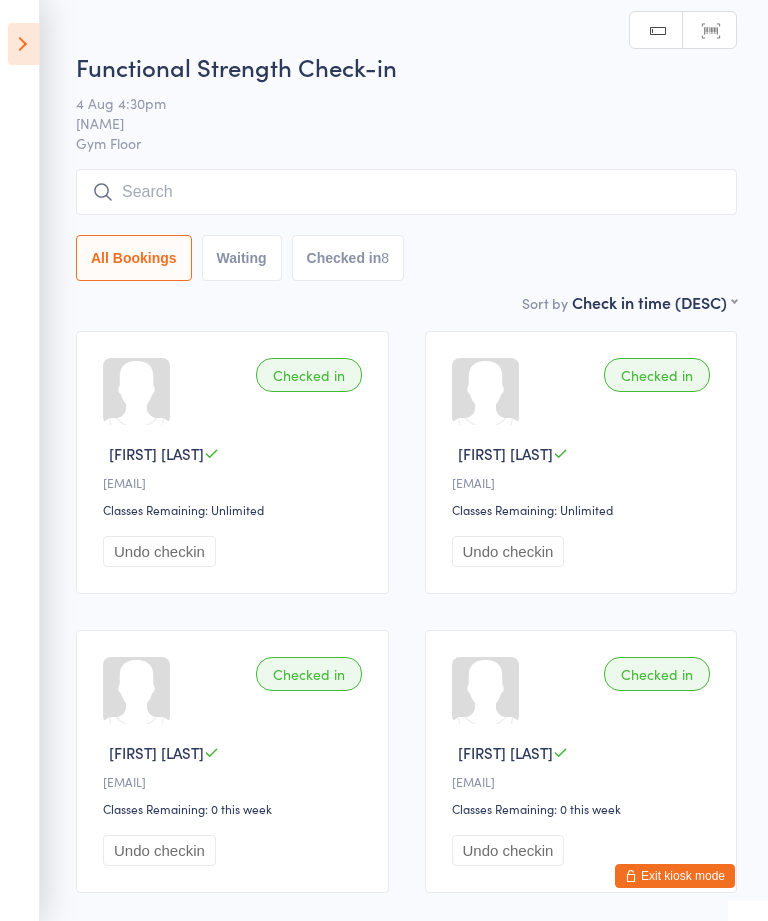 click at bounding box center [23, 44] 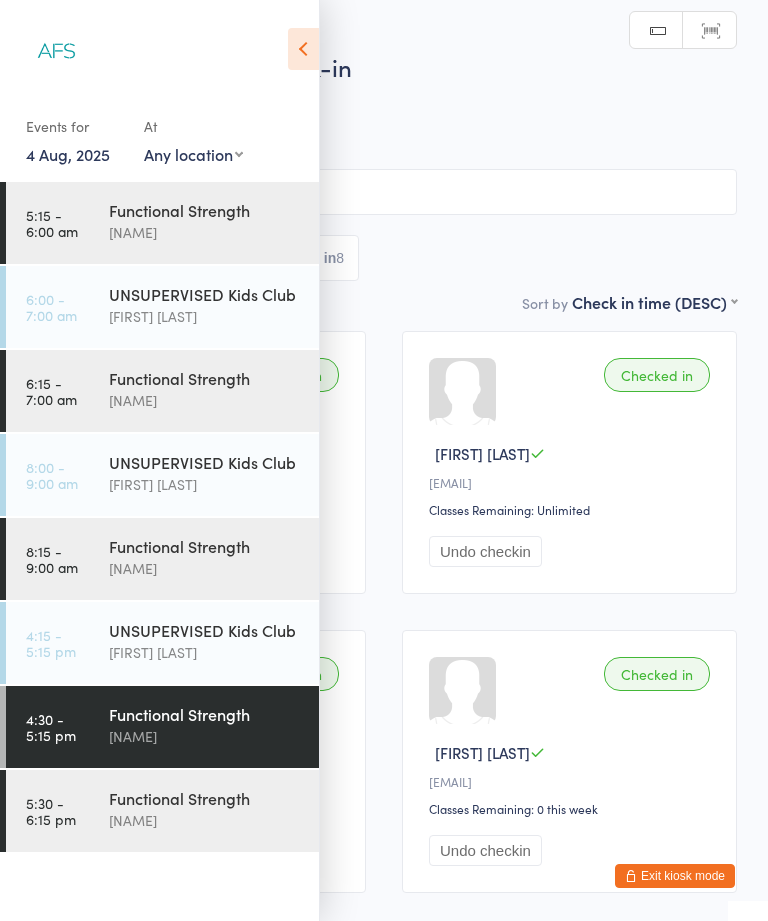 click on "[FIRST] [LAST]" at bounding box center [205, 820] 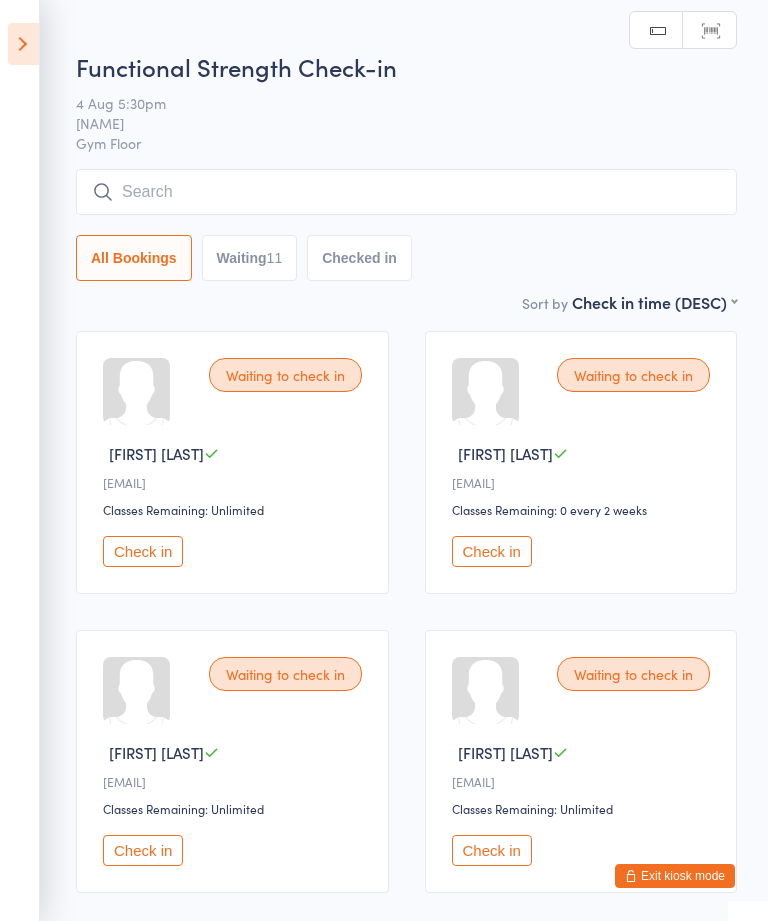 click at bounding box center (23, 44) 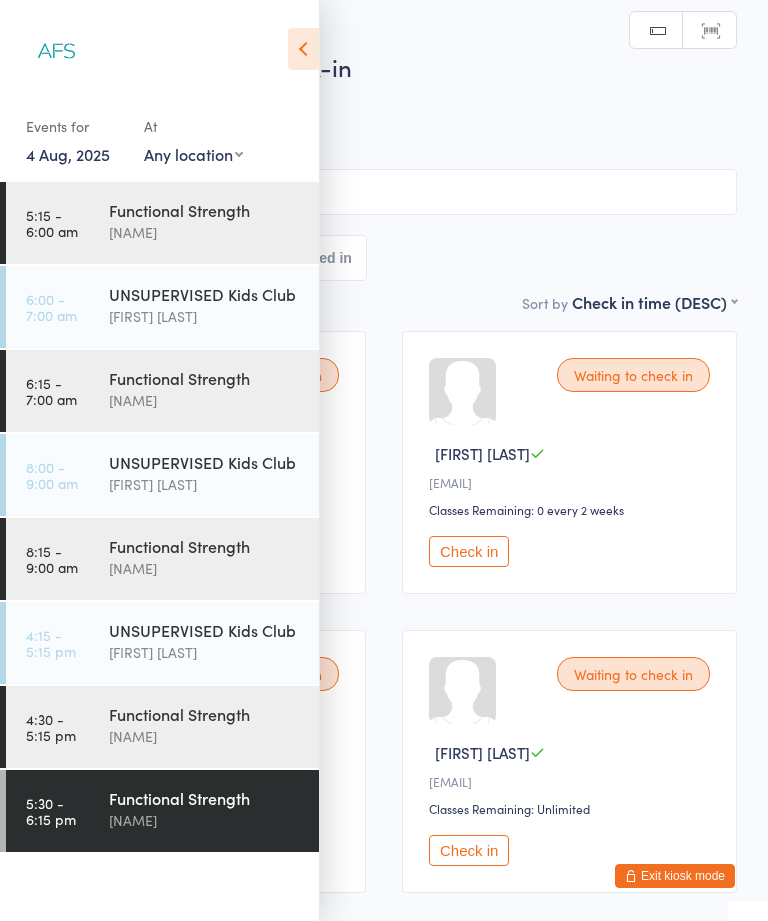 click on "Functional Strength Wil barker" at bounding box center (214, 221) 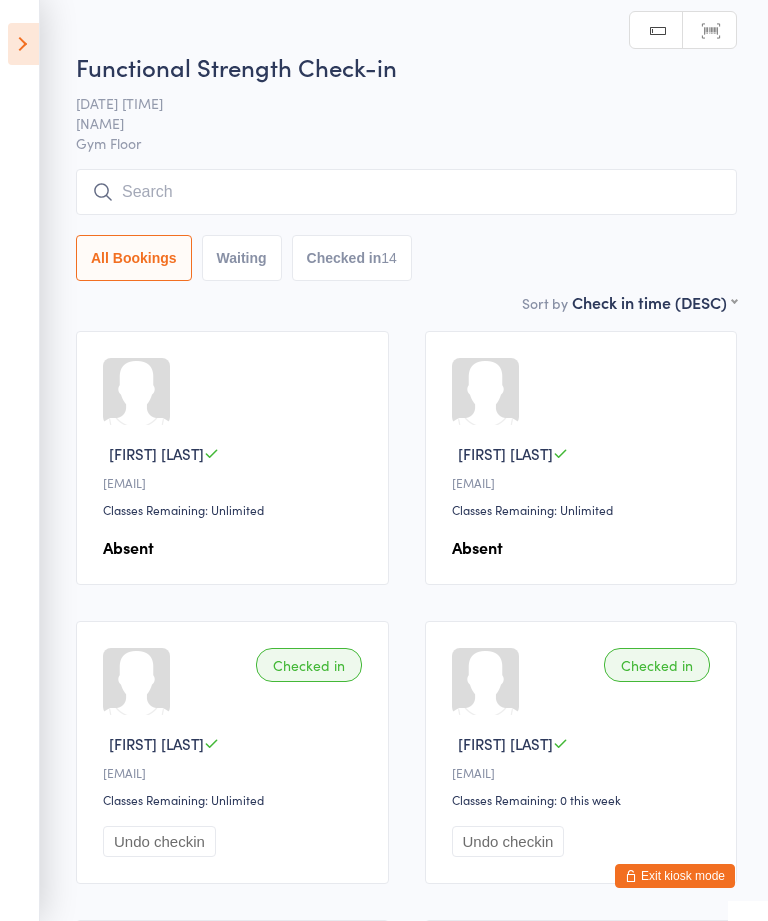 click at bounding box center (23, 44) 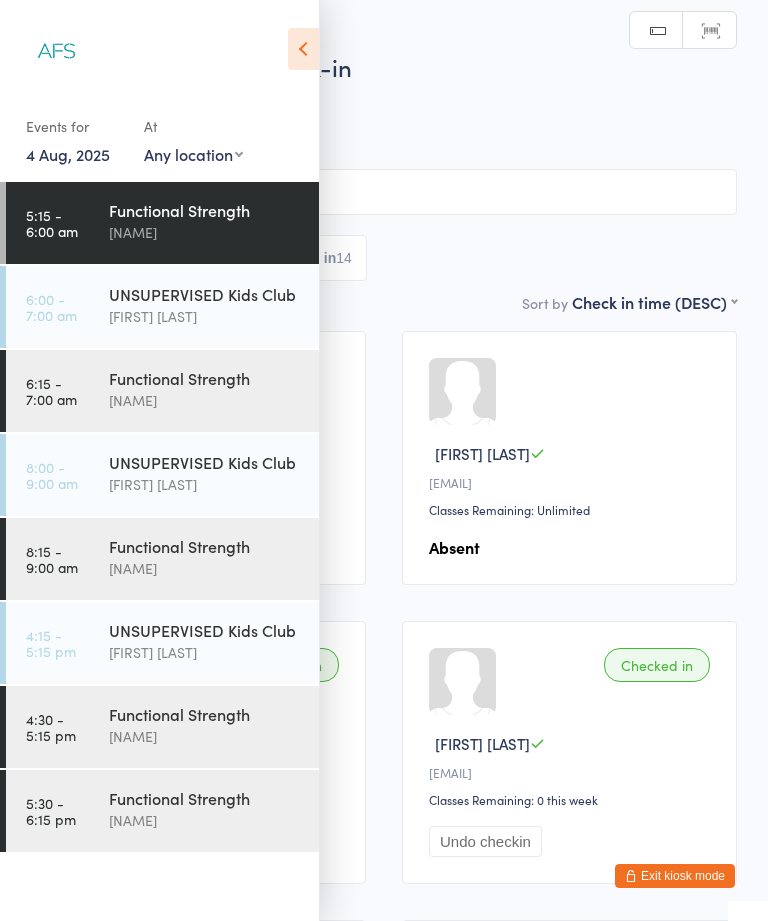 click on "[FIRST] [LAST]" at bounding box center [205, 400] 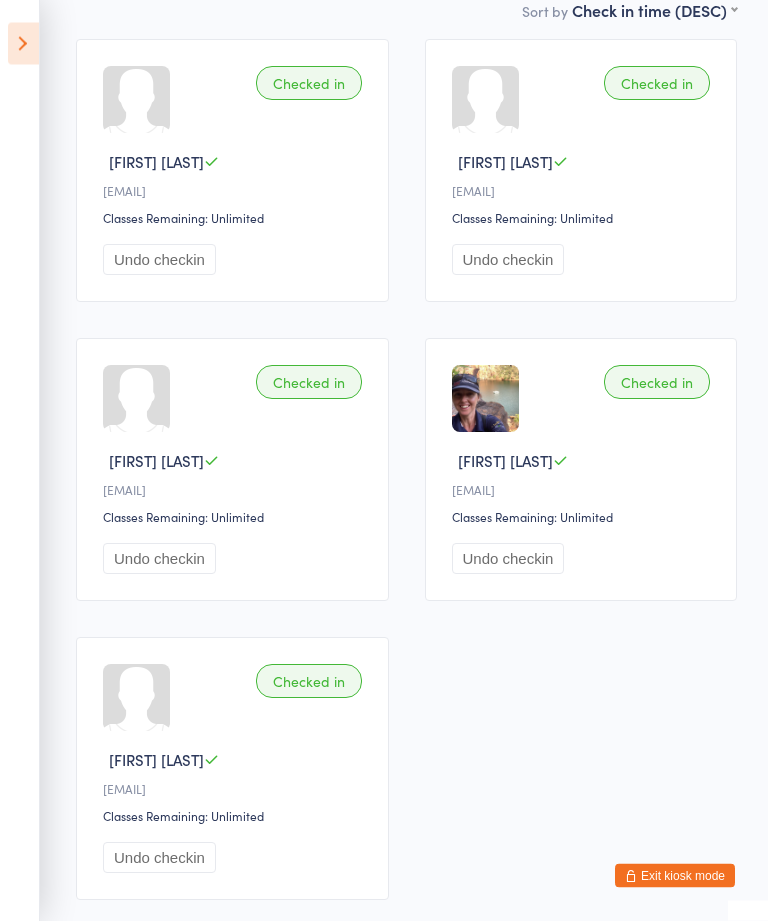 scroll, scrollTop: 299, scrollLeft: 0, axis: vertical 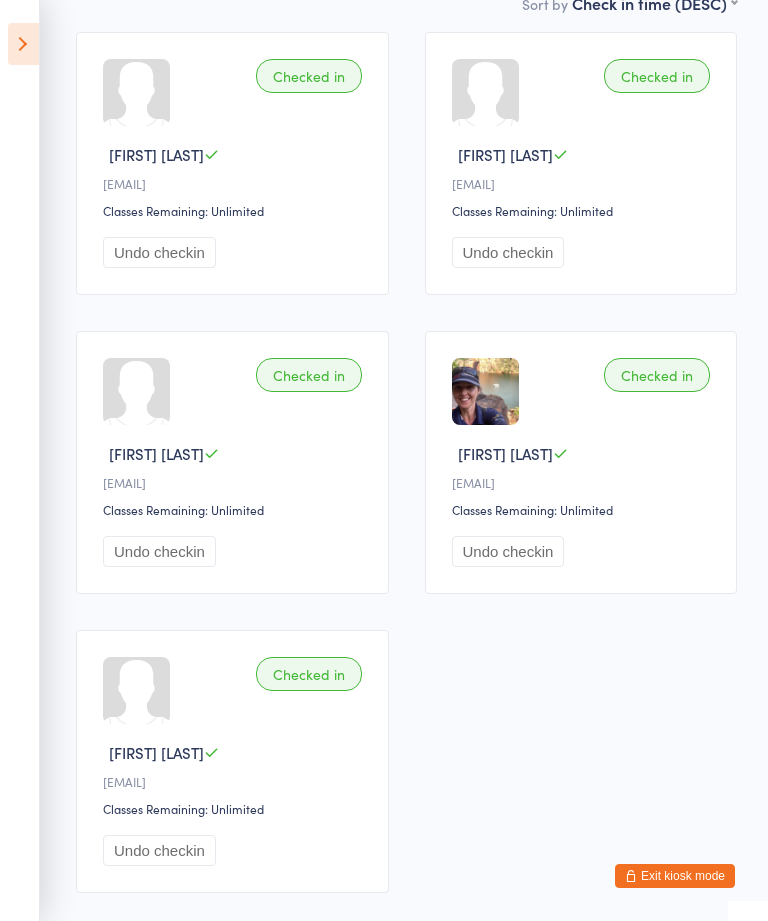click at bounding box center [23, 44] 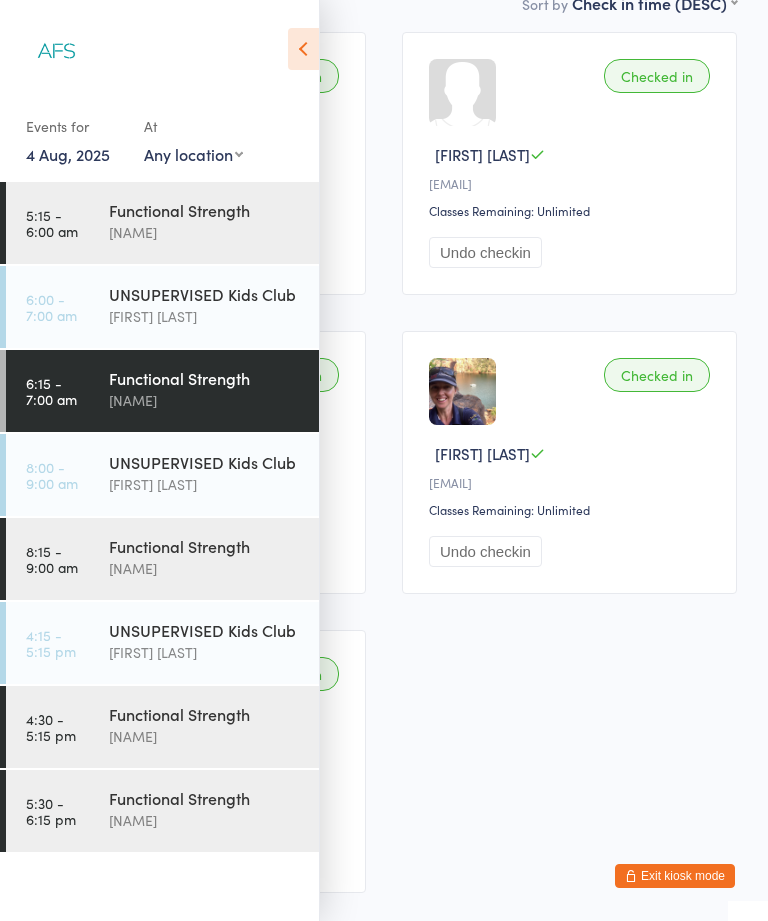 click on "Functional Strength" at bounding box center [205, 546] 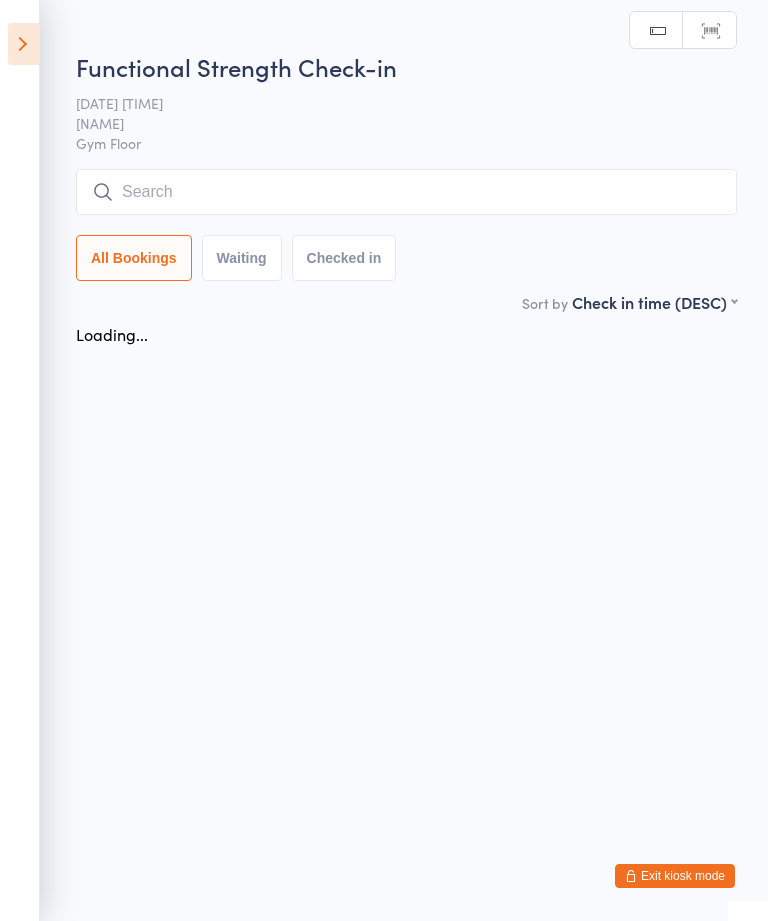 scroll, scrollTop: 0, scrollLeft: 0, axis: both 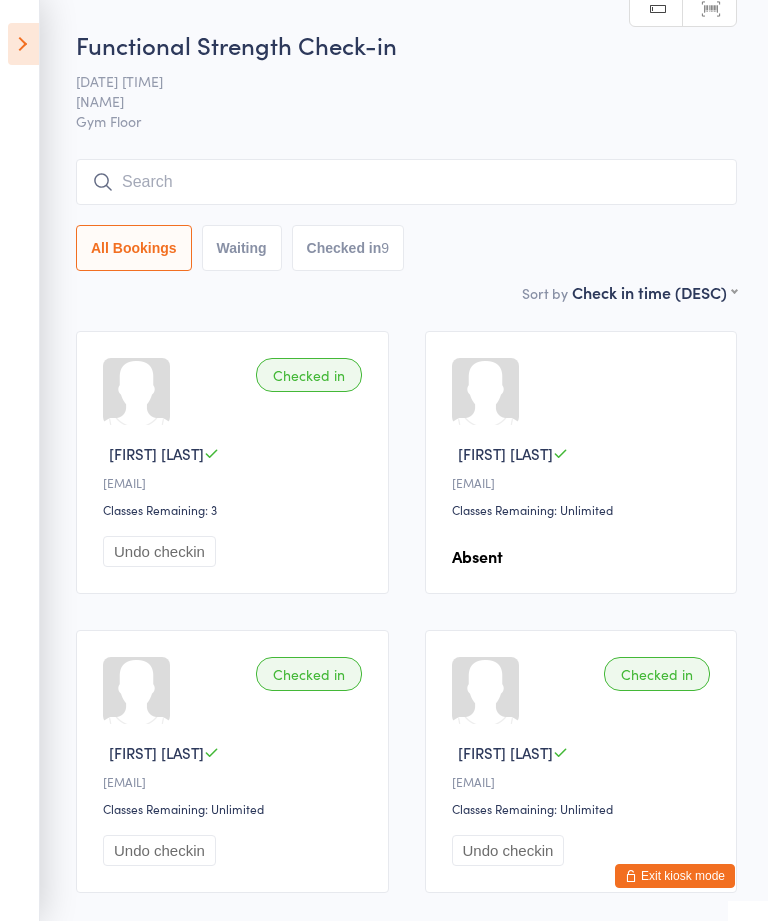 click at bounding box center (23, 44) 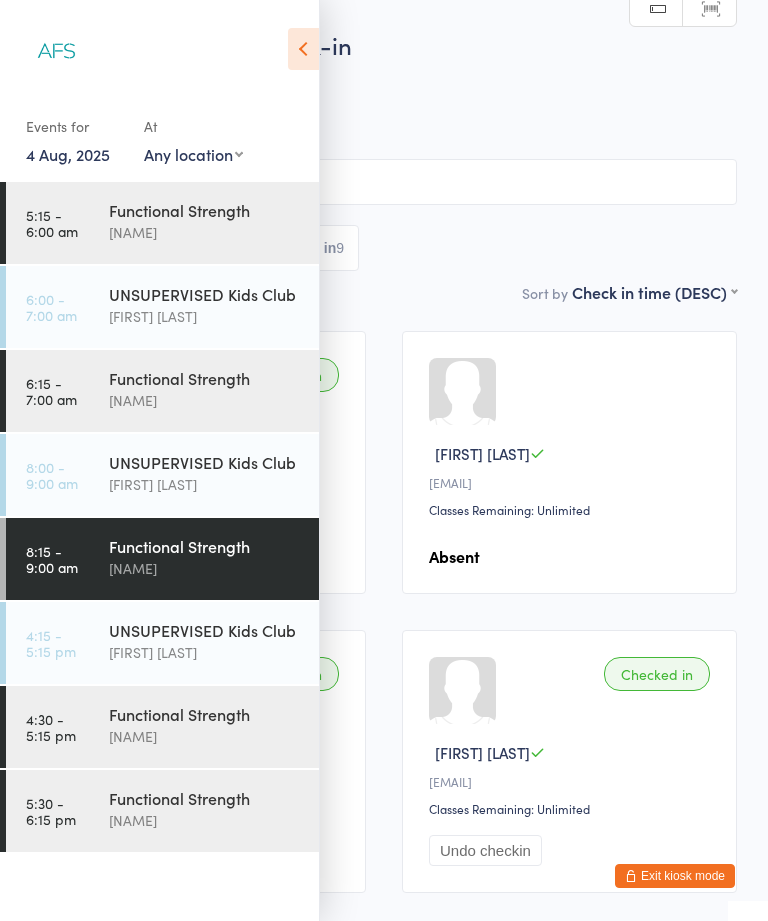 click on "[FIRST] [LAST]" at bounding box center (205, 736) 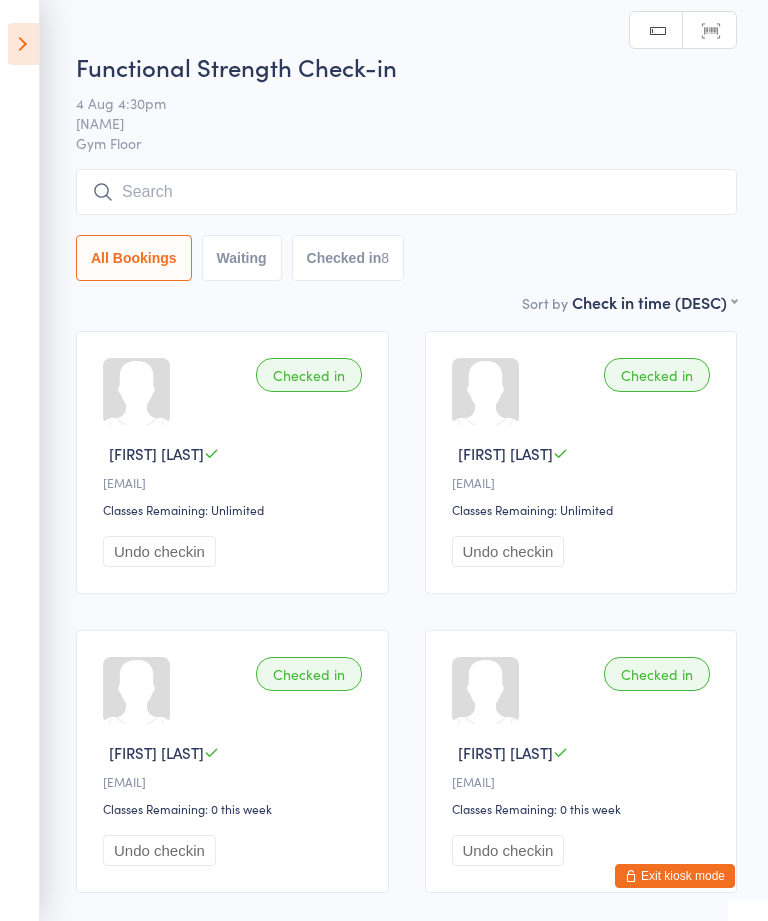 click at bounding box center (23, 44) 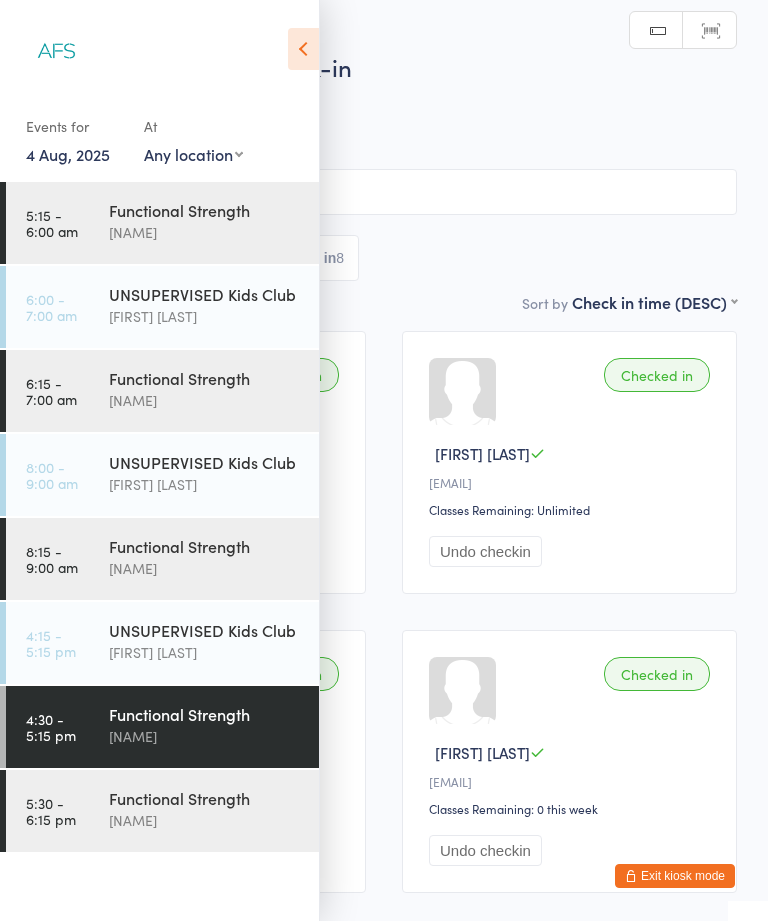 click on "[FIRST] [LAST]" at bounding box center [205, 820] 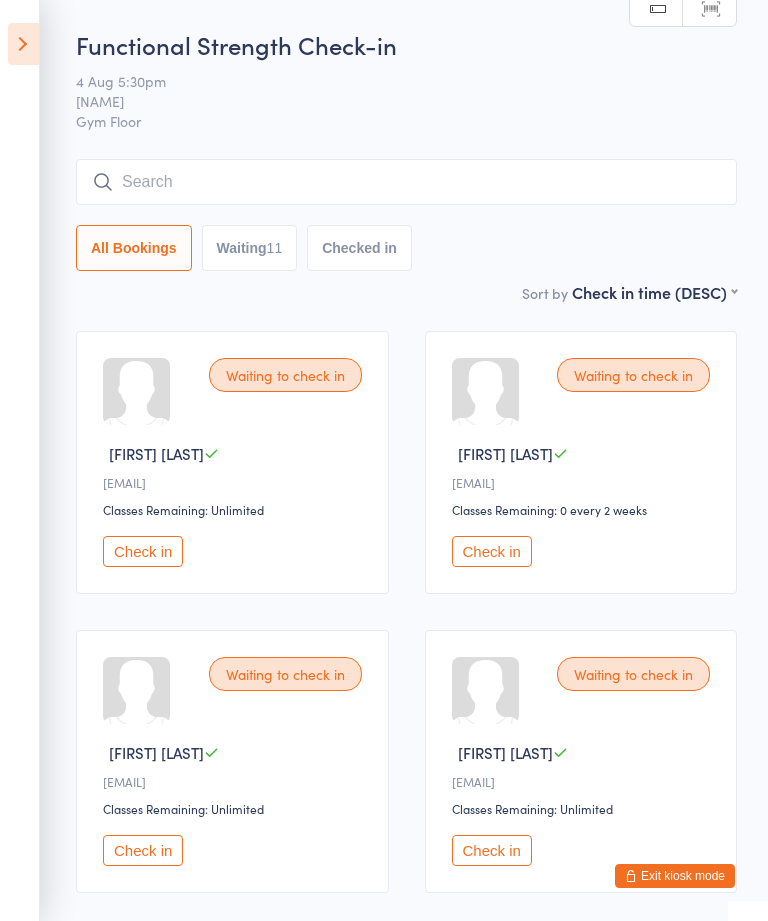 click on "Functional Strength Check-in 4 Aug 5:30pm  Wil barker  Gym Floor  Manual search Scanner input All Bookings Waiting  11 Checked in" at bounding box center (406, 154) 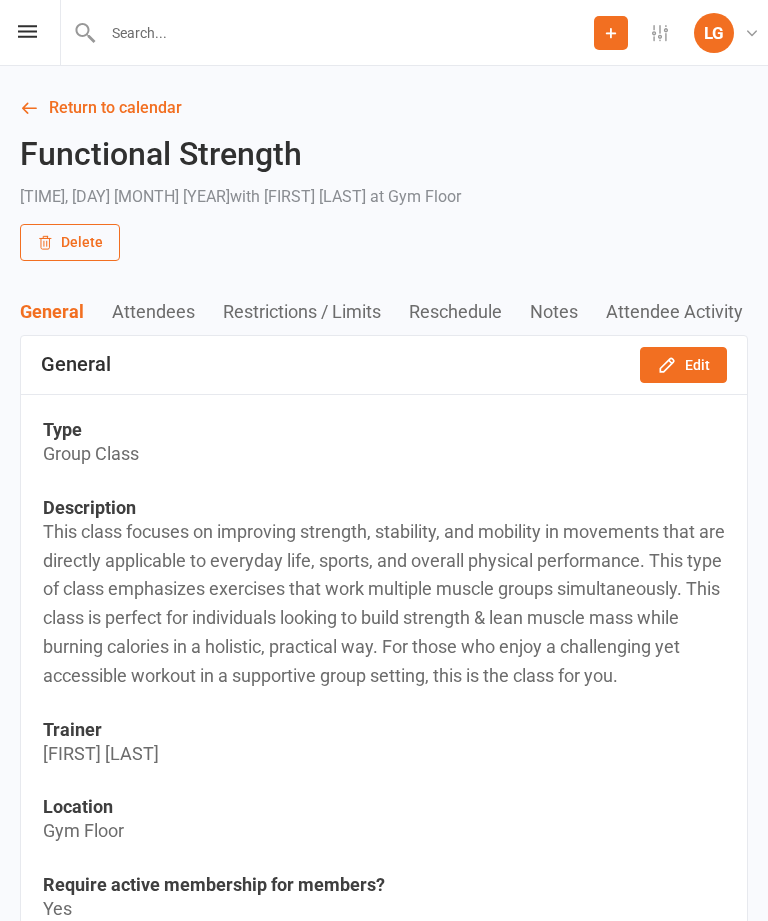 scroll, scrollTop: 0, scrollLeft: 0, axis: both 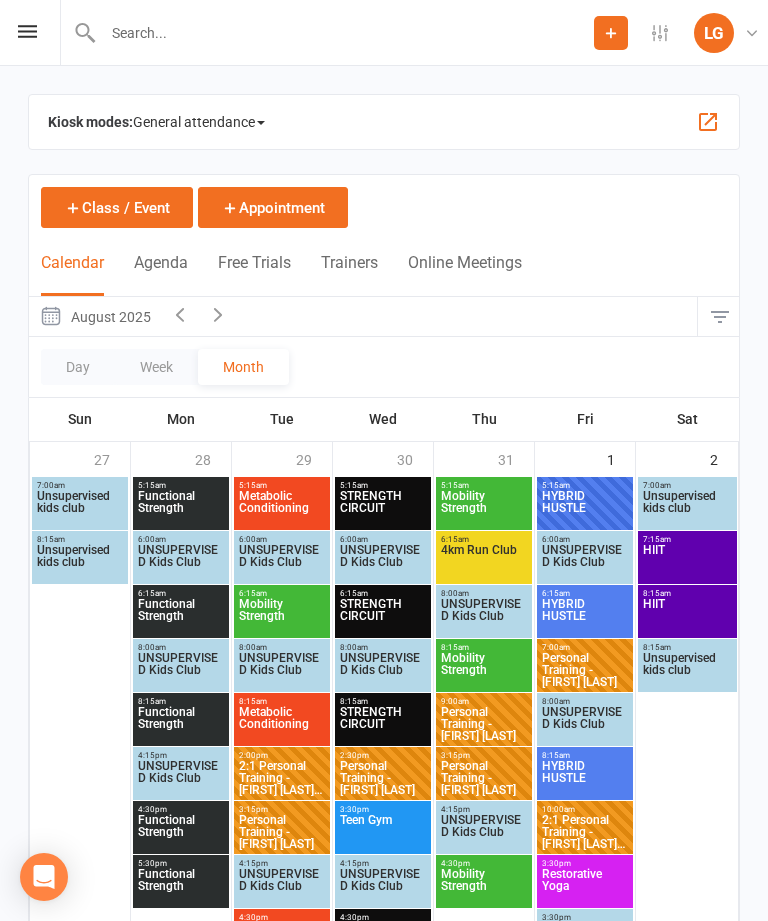 click on "Prospect
Member
Non-attending contact
Class / event
Appointment
Task
Membership plan
Bulk message
Add
Settings Membership Plans Event Templates Appointment Types Mobile App  Website Image Library Customize Contacts Bulk Imports Access Control Users Account Profile Clubworx API LG [FIRST] [LAST] My profile My subscription Help Terms & conditions  Privacy policy  Sign out" at bounding box center (384, 33) 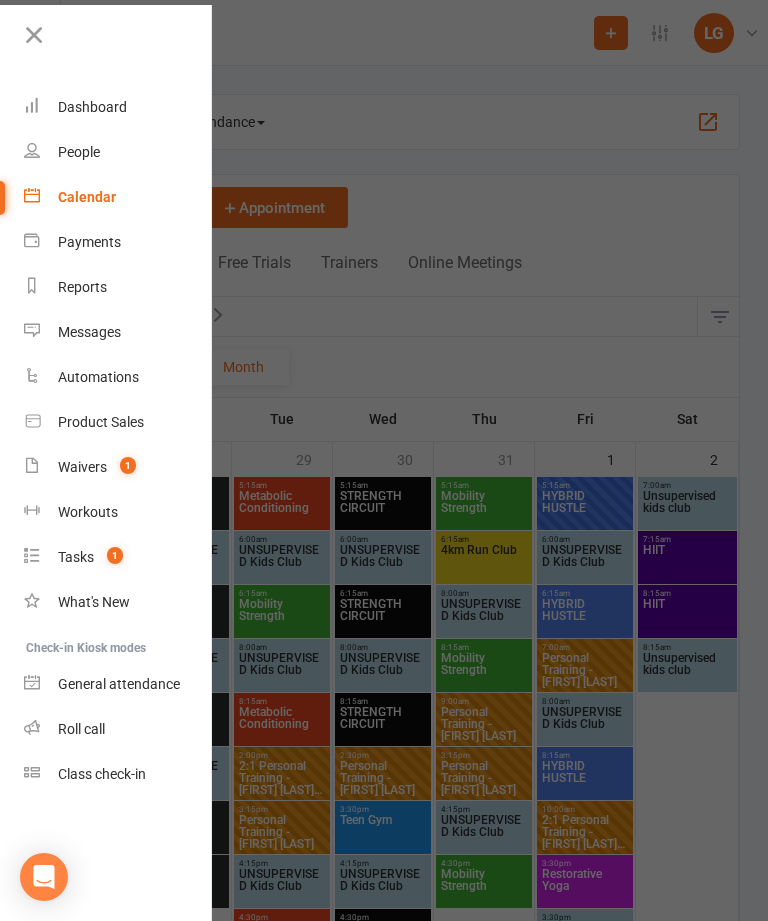 click on "Waivers   1" at bounding box center [118, 467] 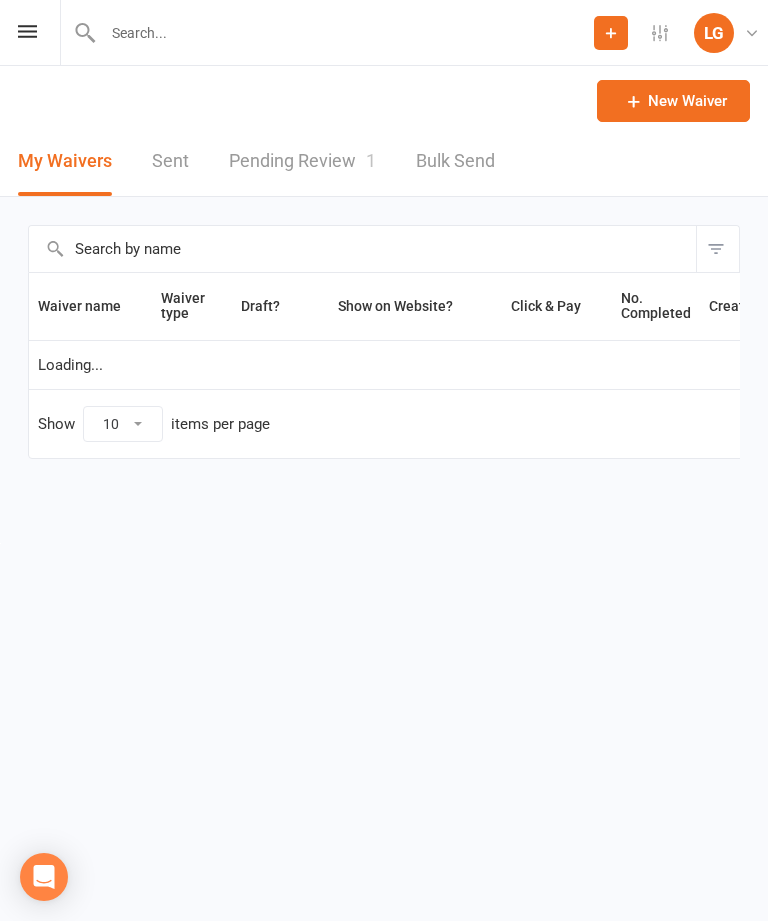 select on "100" 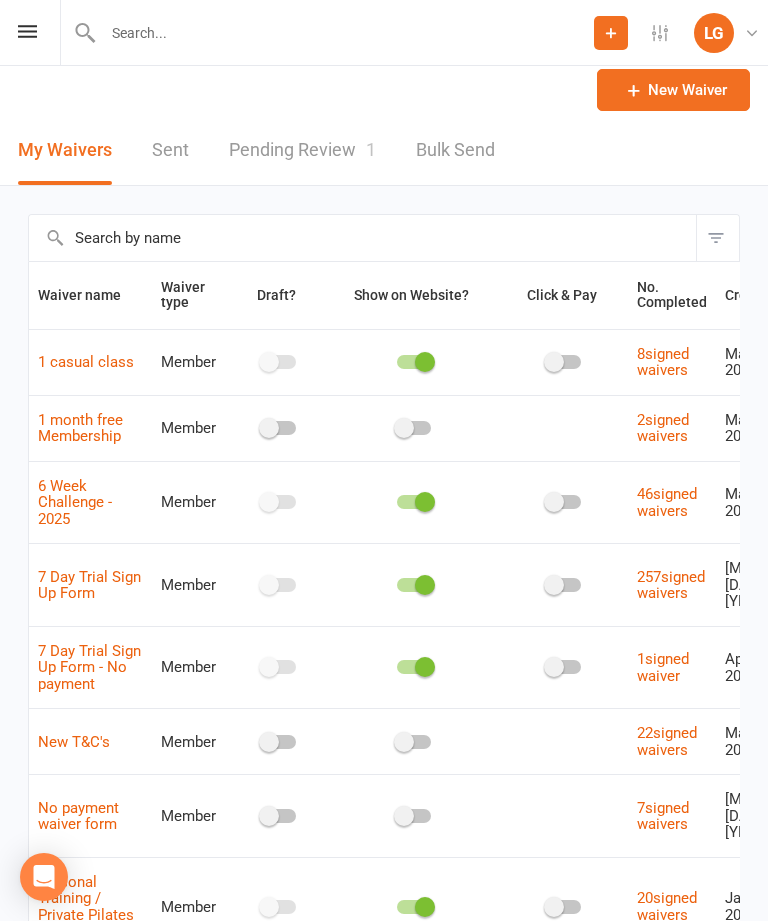 scroll, scrollTop: 0, scrollLeft: 0, axis: both 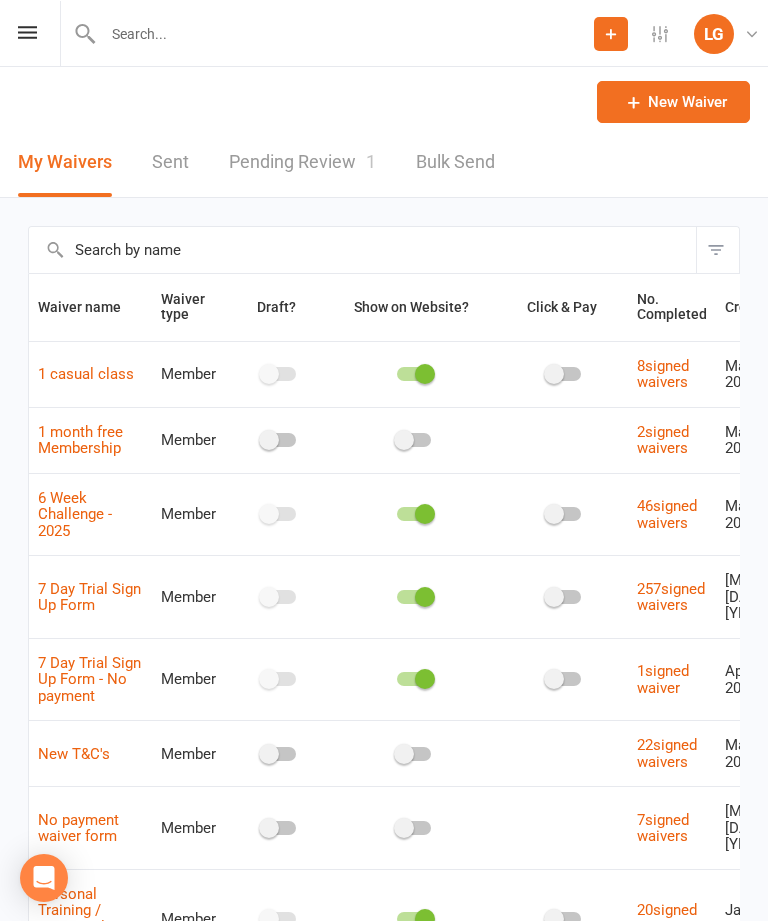 click on "Pending Review 1" at bounding box center (302, 161) 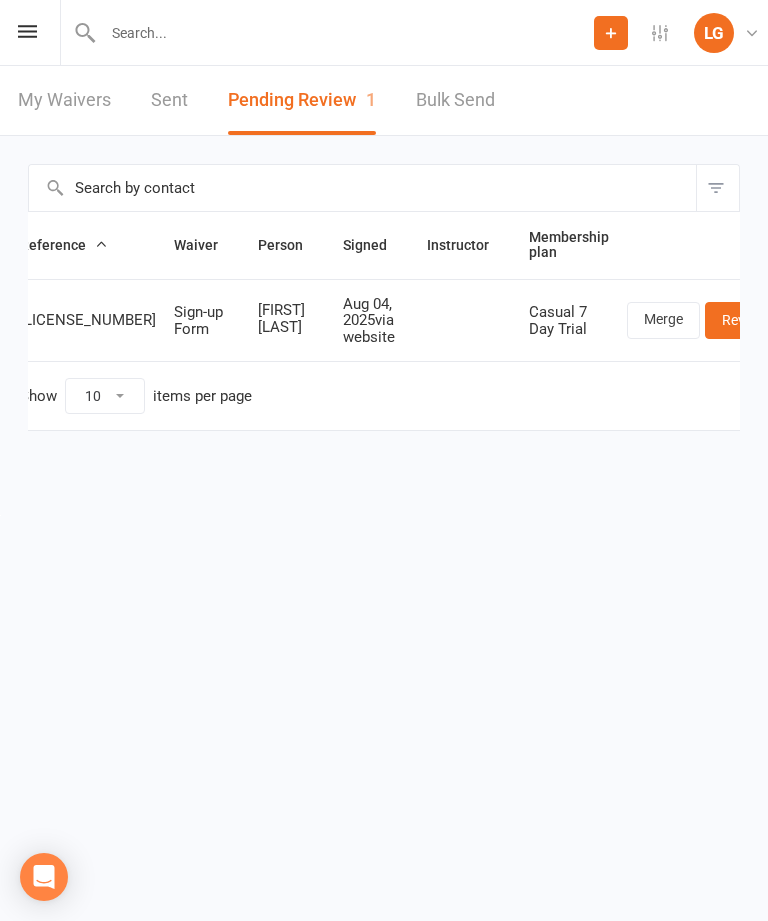 scroll, scrollTop: 0, scrollLeft: 16, axis: horizontal 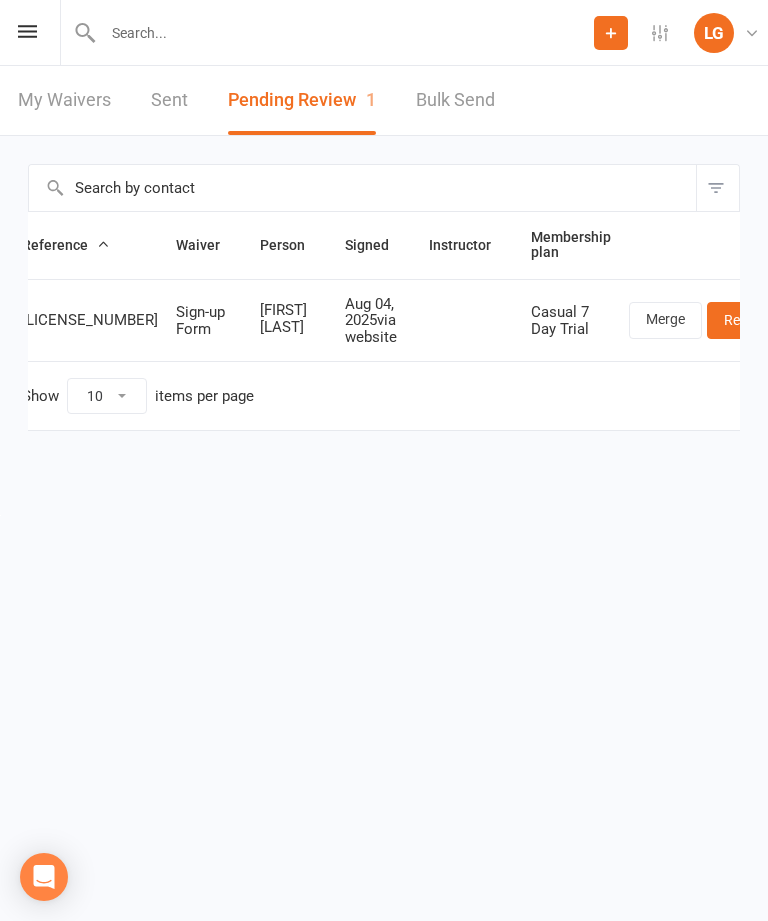 click on "Review" at bounding box center (746, 320) 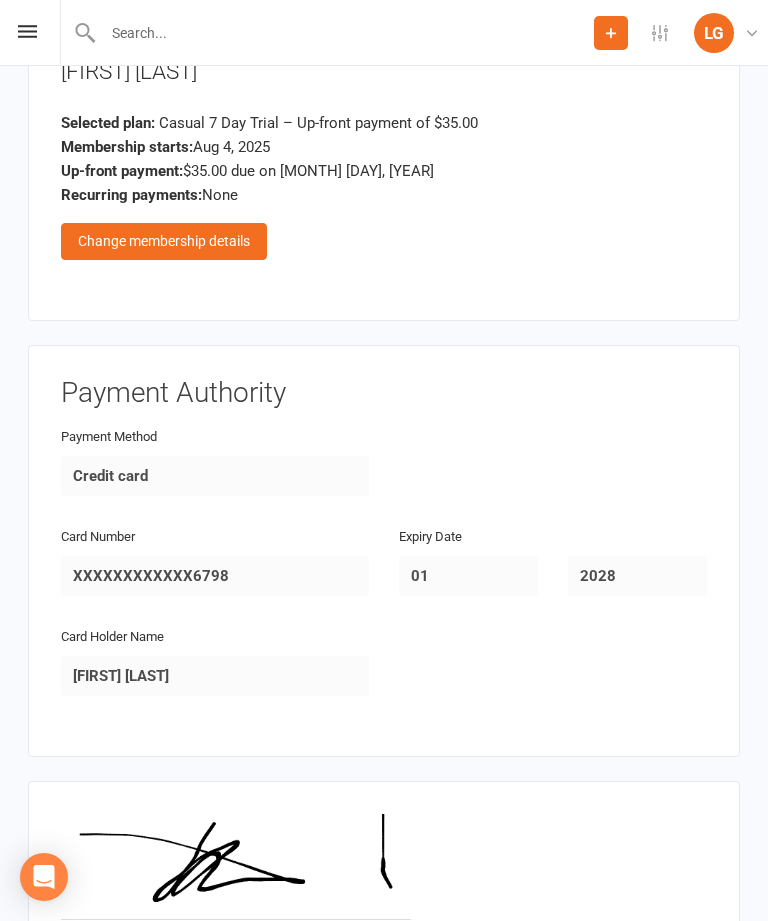 scroll, scrollTop: 2915, scrollLeft: 0, axis: vertical 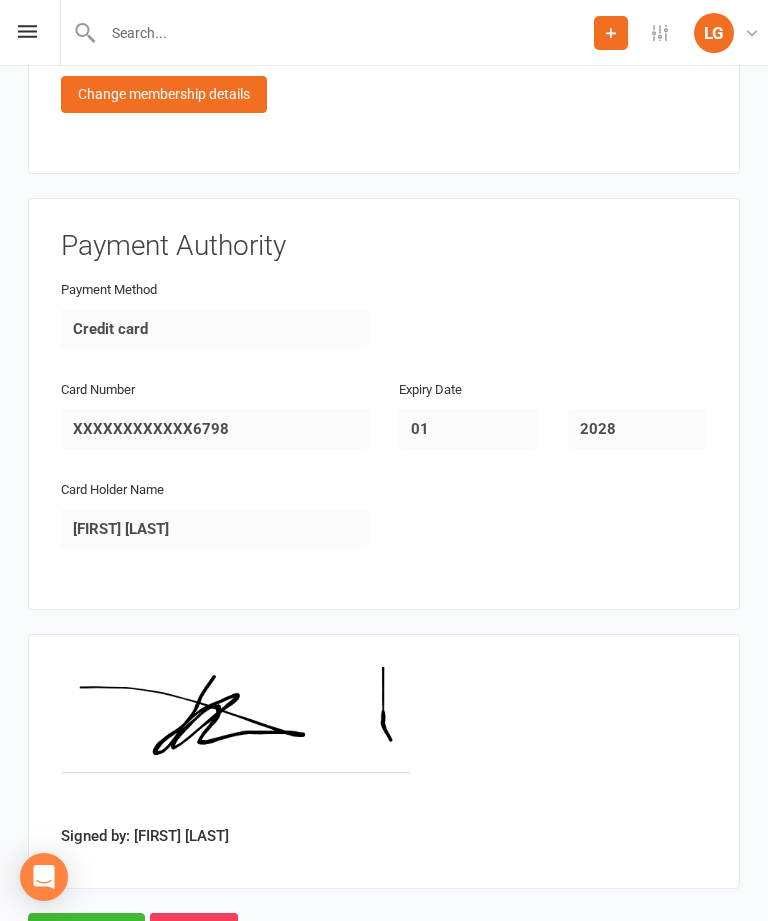 click on "Approve" at bounding box center (86, 934) 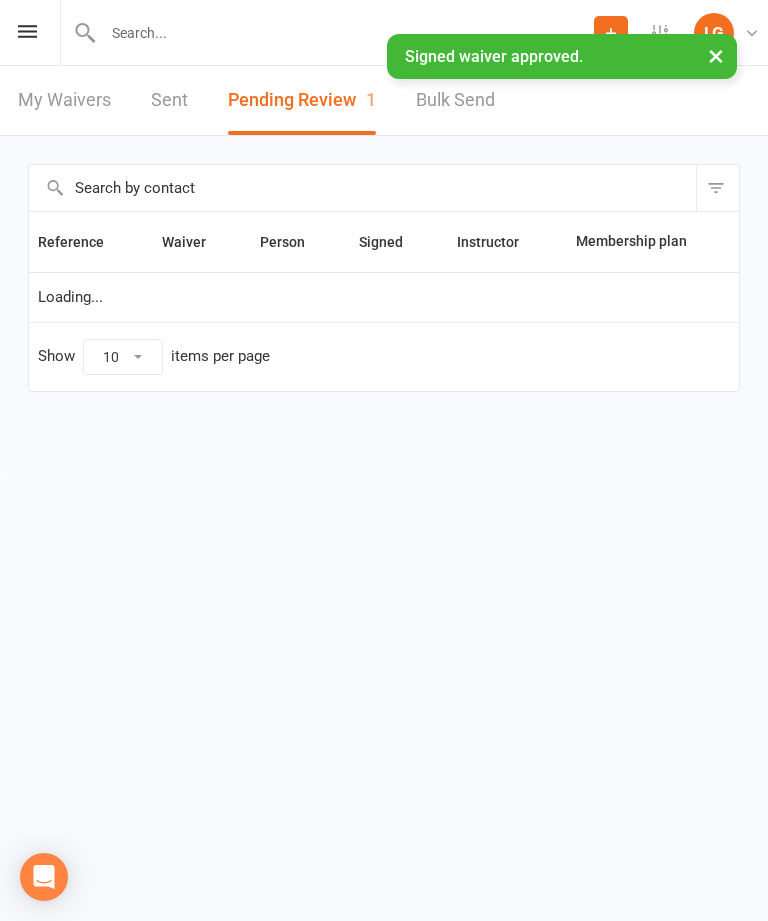 scroll, scrollTop: 0, scrollLeft: 0, axis: both 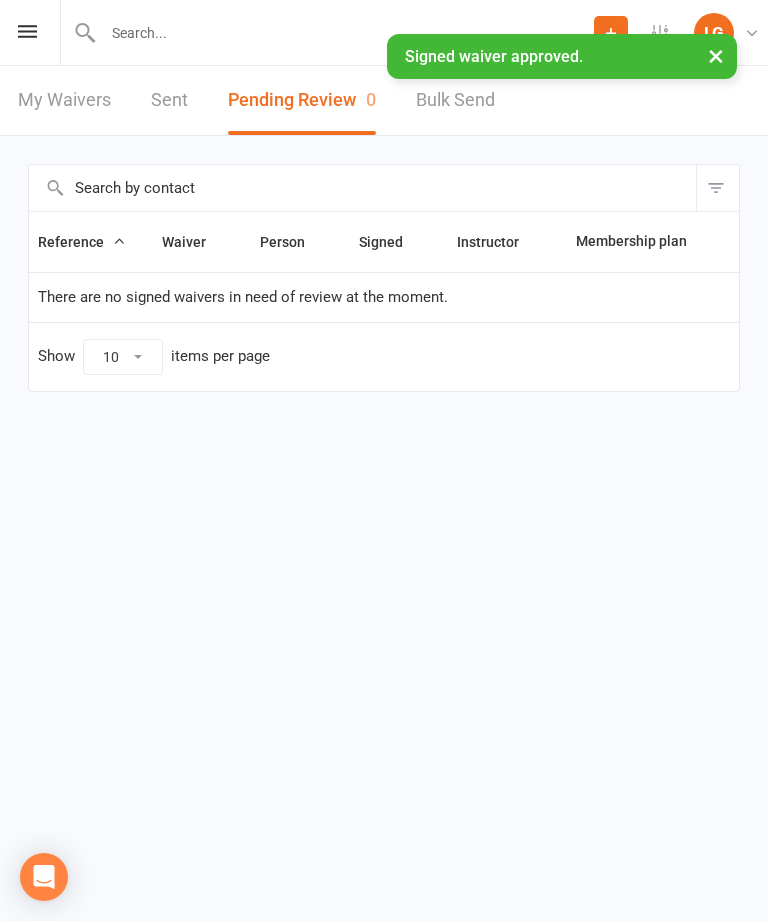 click at bounding box center (27, 31) 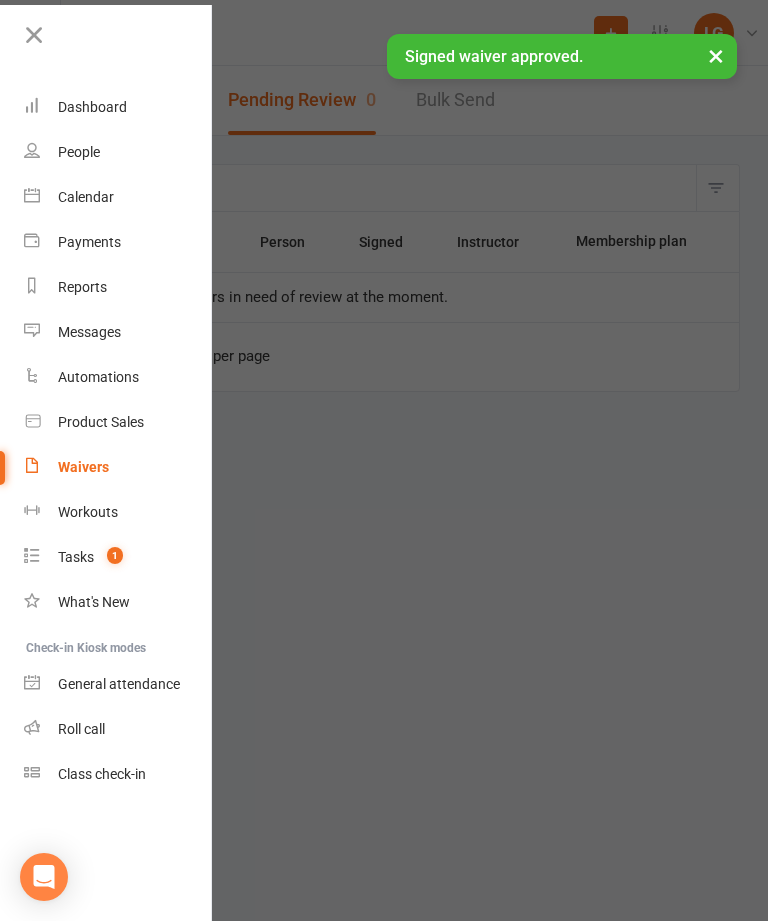 click on "Calendar" at bounding box center (118, 197) 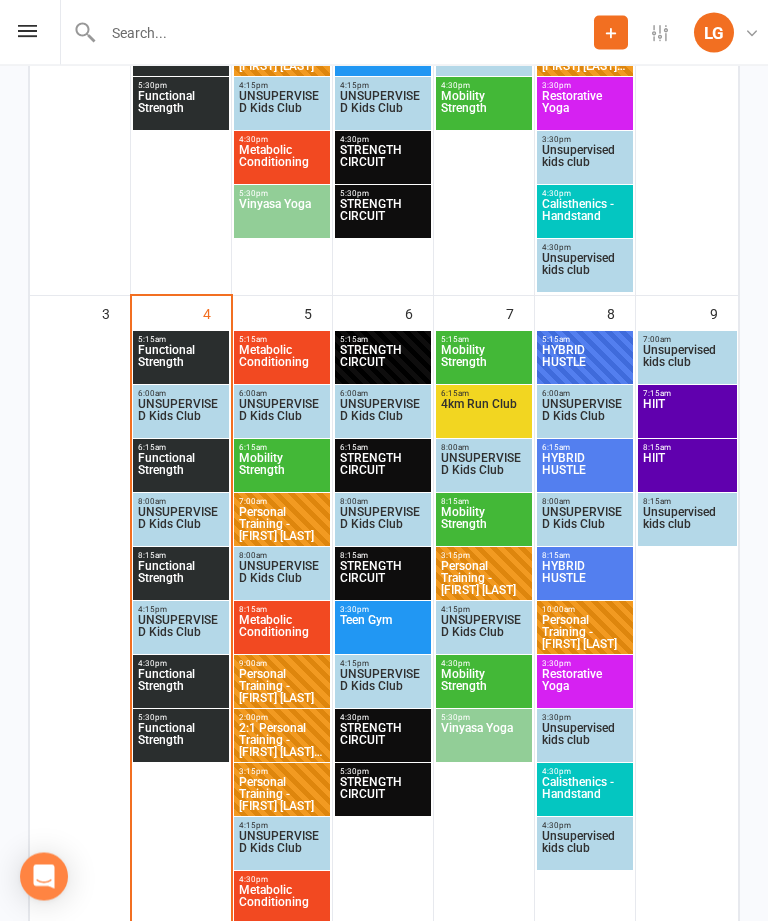 scroll, scrollTop: 780, scrollLeft: 0, axis: vertical 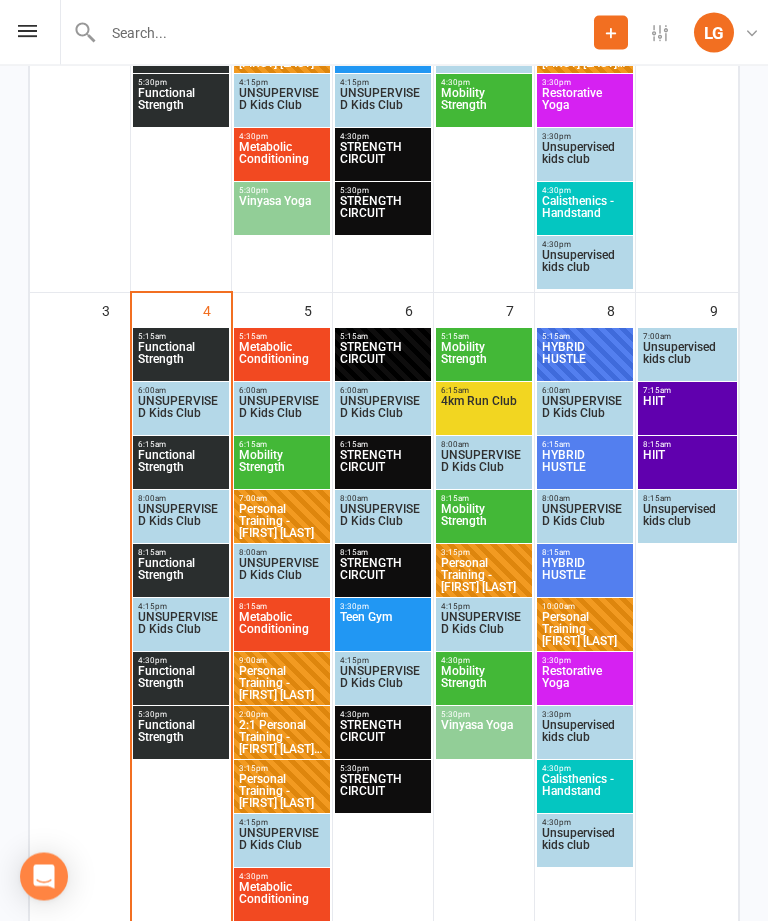 click on "Functional Strength" at bounding box center (181, 738) 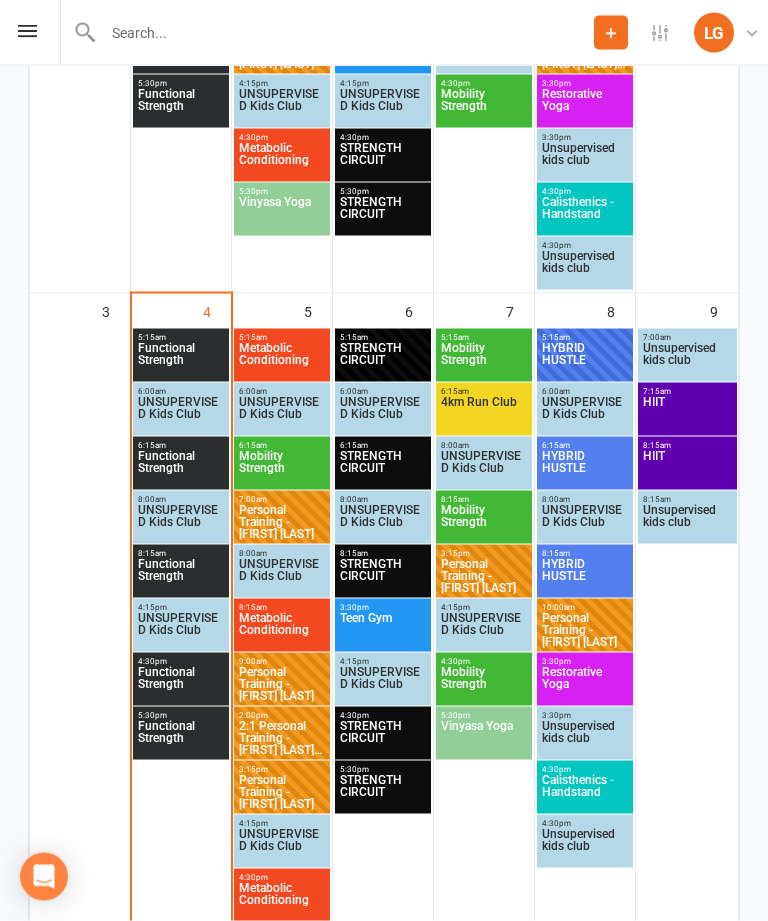 scroll, scrollTop: 781, scrollLeft: 0, axis: vertical 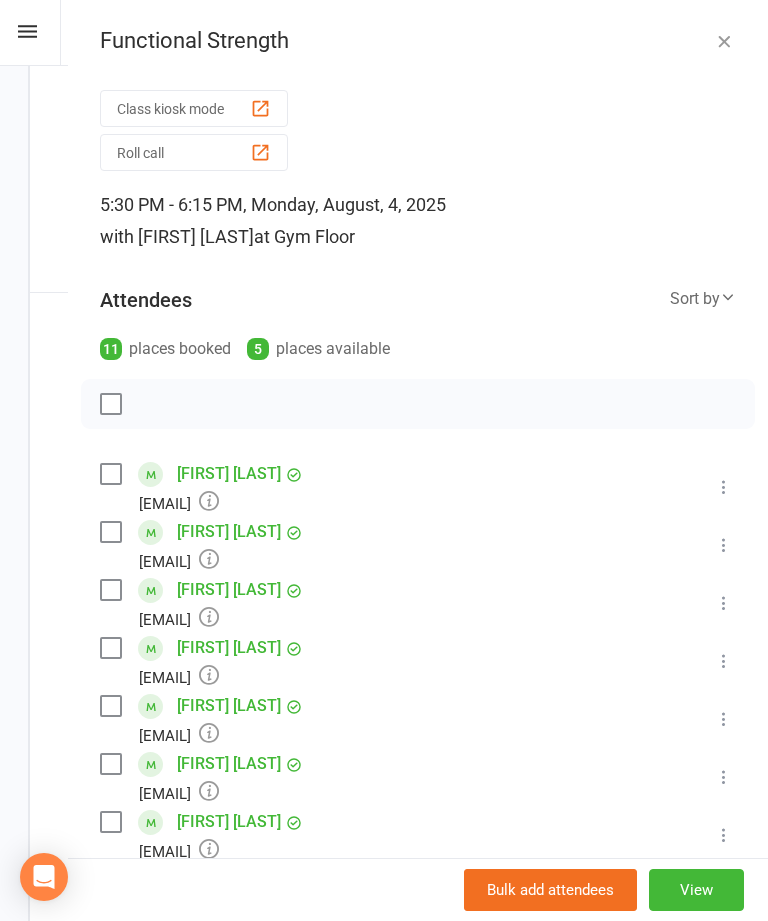 click on "Class kiosk mode" at bounding box center [194, 108] 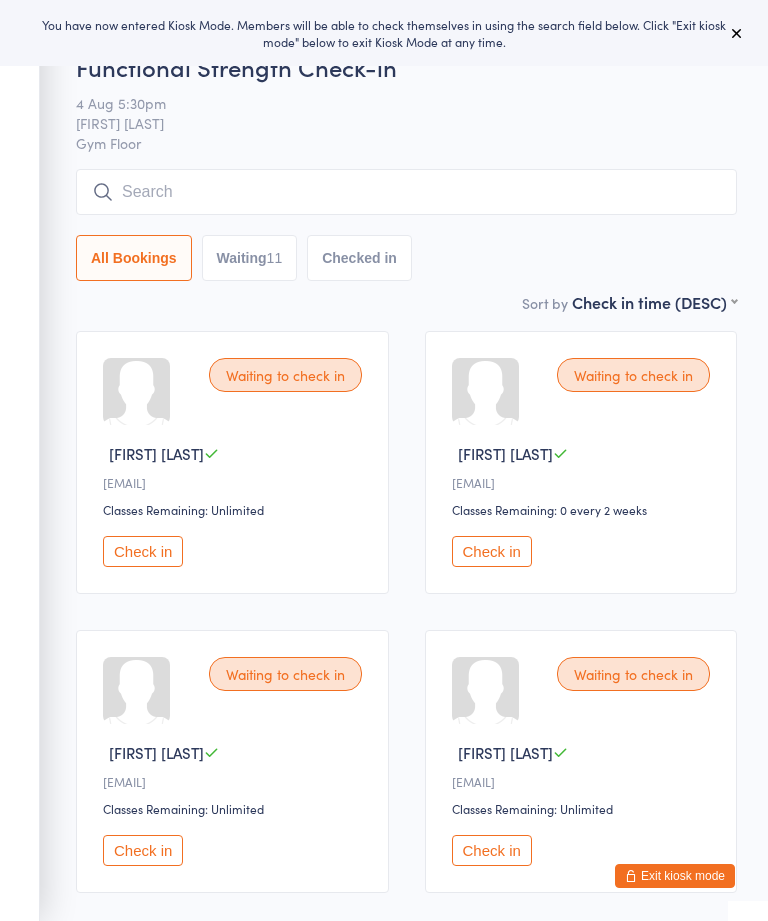 scroll, scrollTop: 0, scrollLeft: 0, axis: both 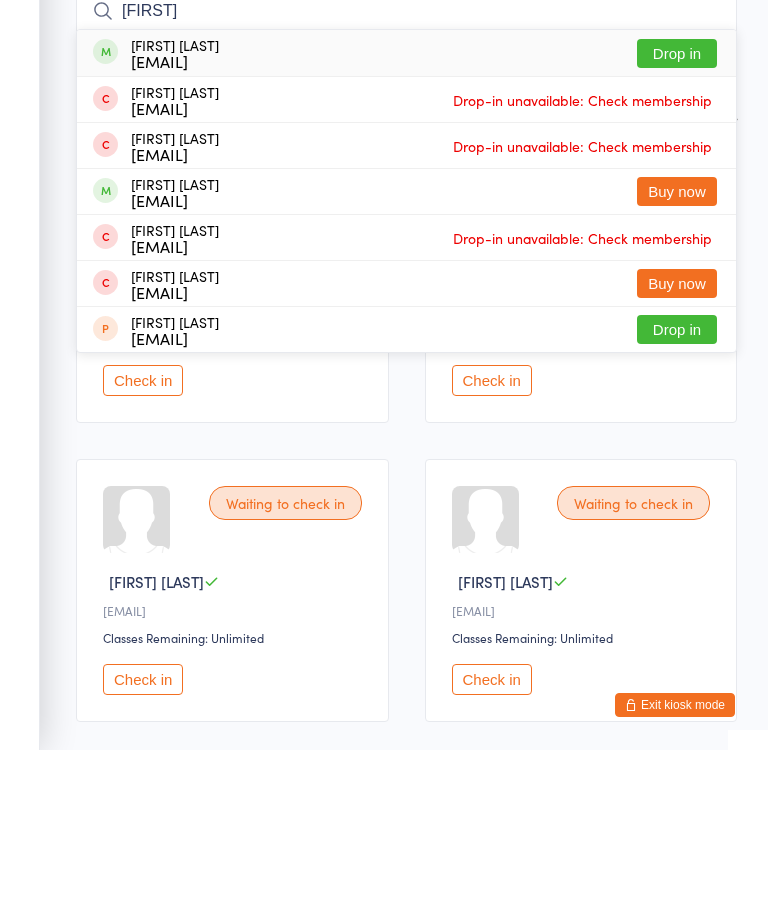 type on "[FIRST]" 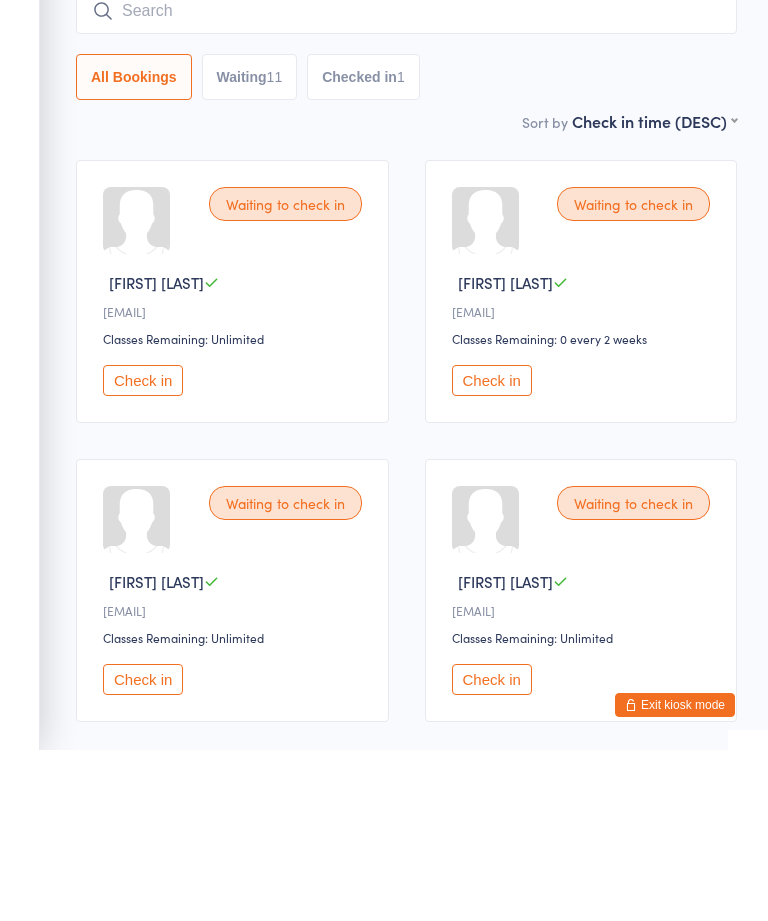 scroll, scrollTop: 79, scrollLeft: 0, axis: vertical 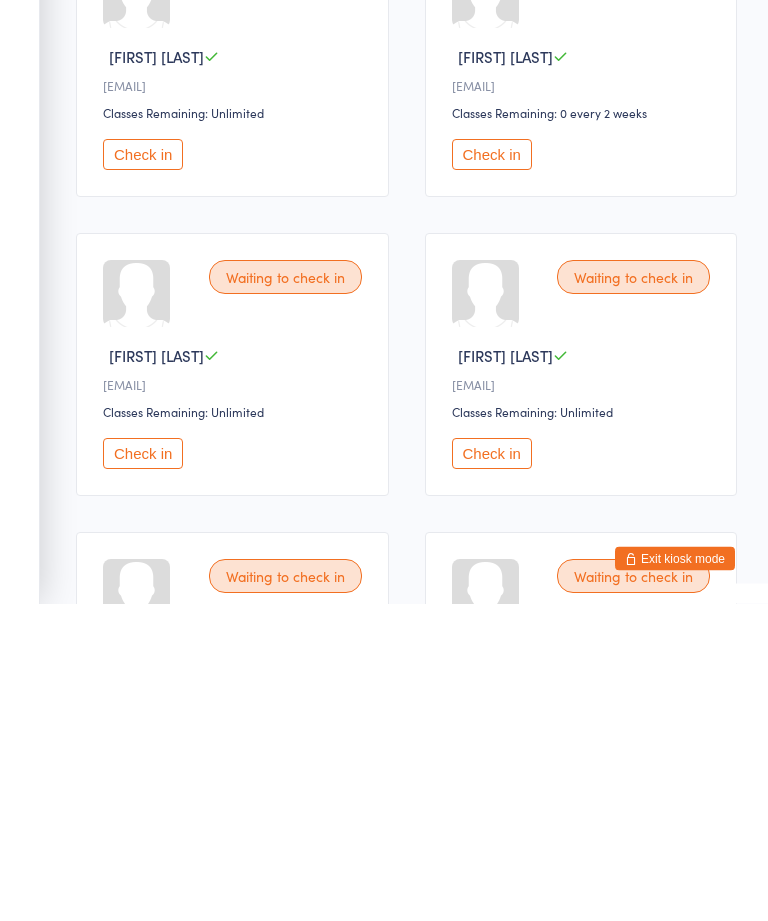 click on "Check in" at bounding box center [492, 771] 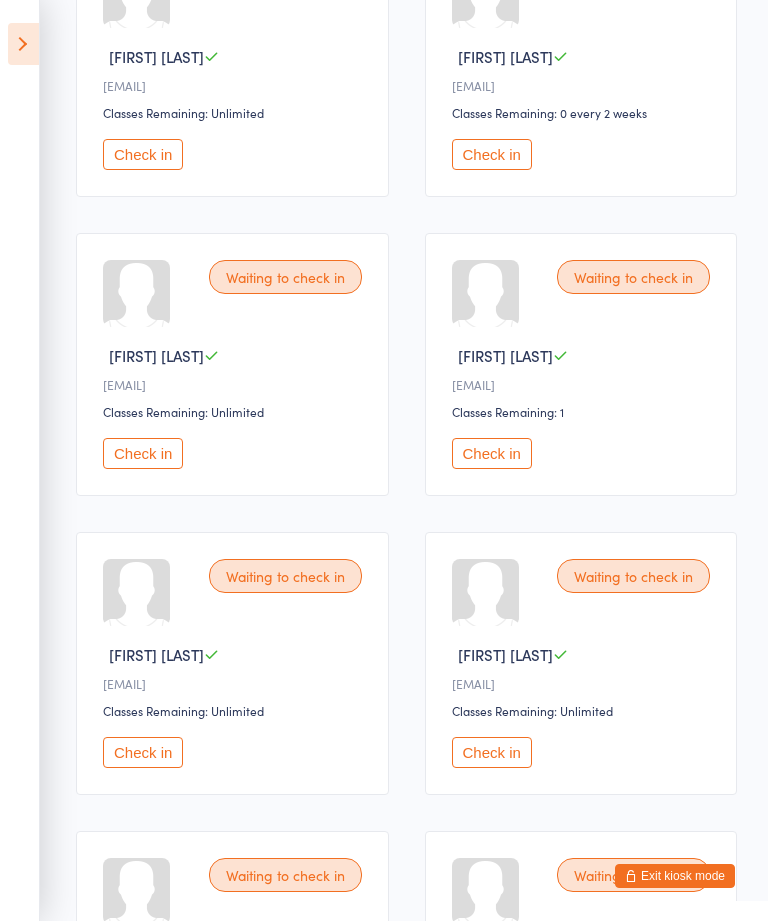 click on "Check in" at bounding box center (492, 752) 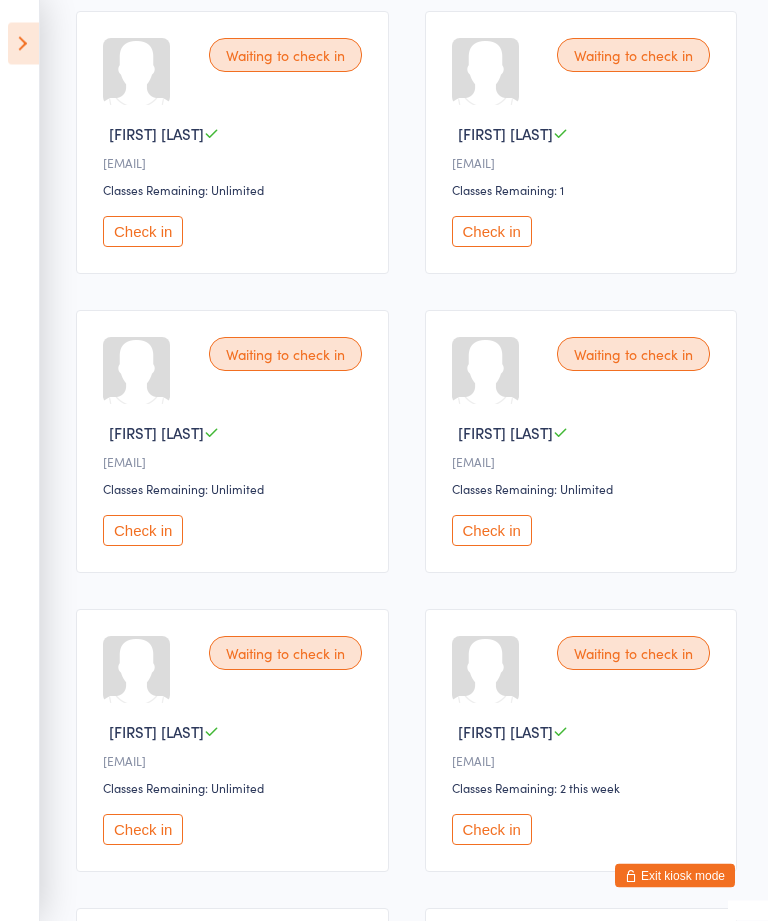 scroll, scrollTop: 619, scrollLeft: 0, axis: vertical 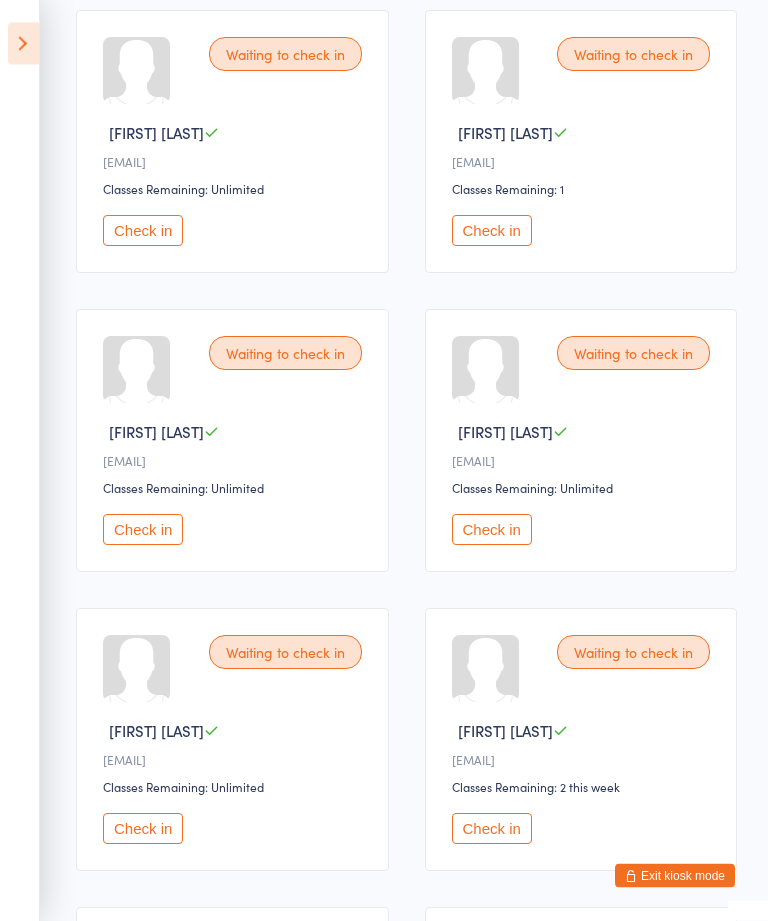 click on "Check in" at bounding box center [143, 530] 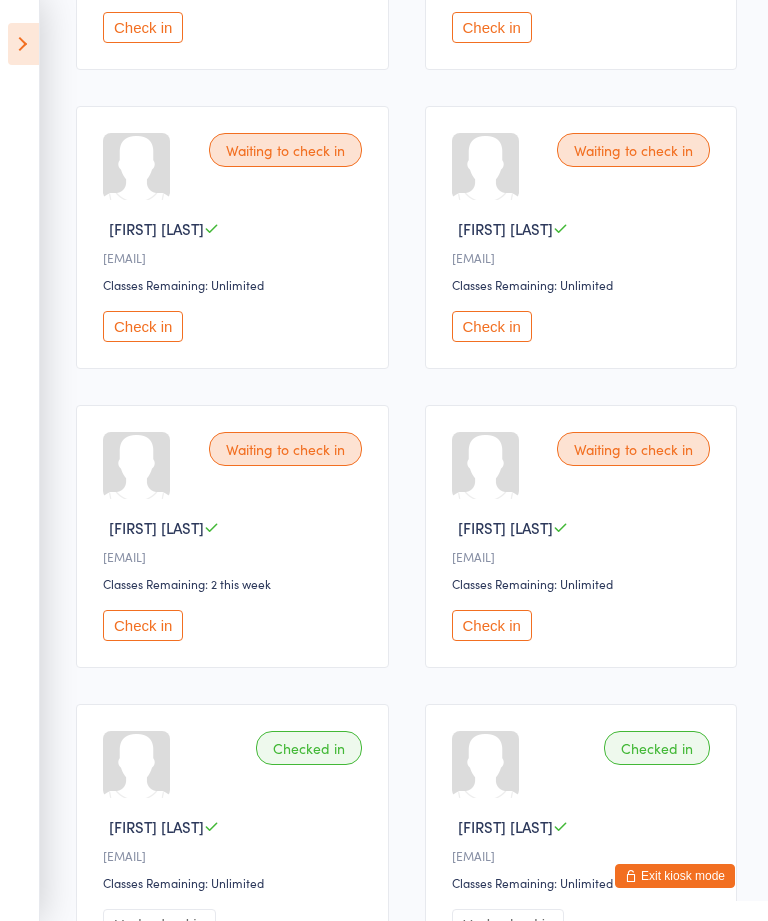 scroll, scrollTop: 815, scrollLeft: 0, axis: vertical 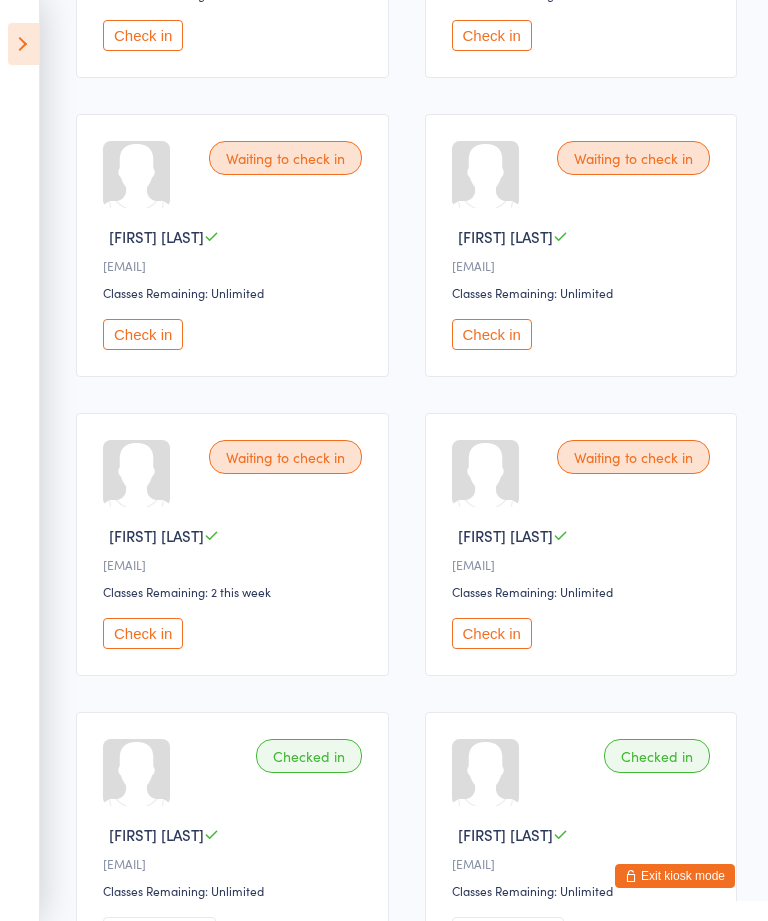 click on "Waiting to check in" at bounding box center [285, 158] 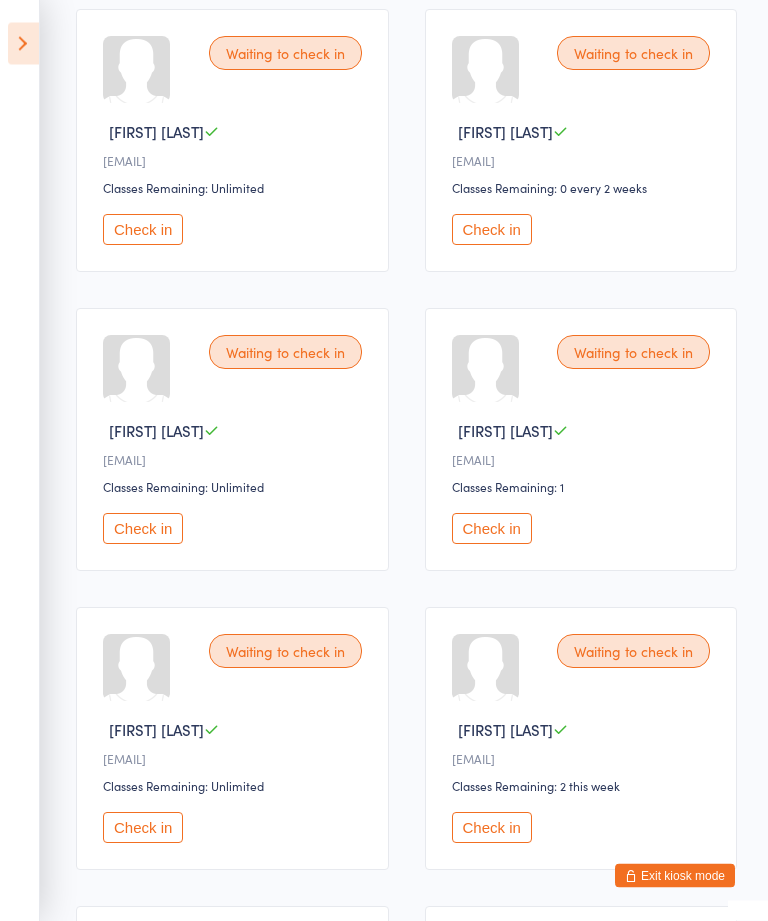 scroll, scrollTop: 308, scrollLeft: 0, axis: vertical 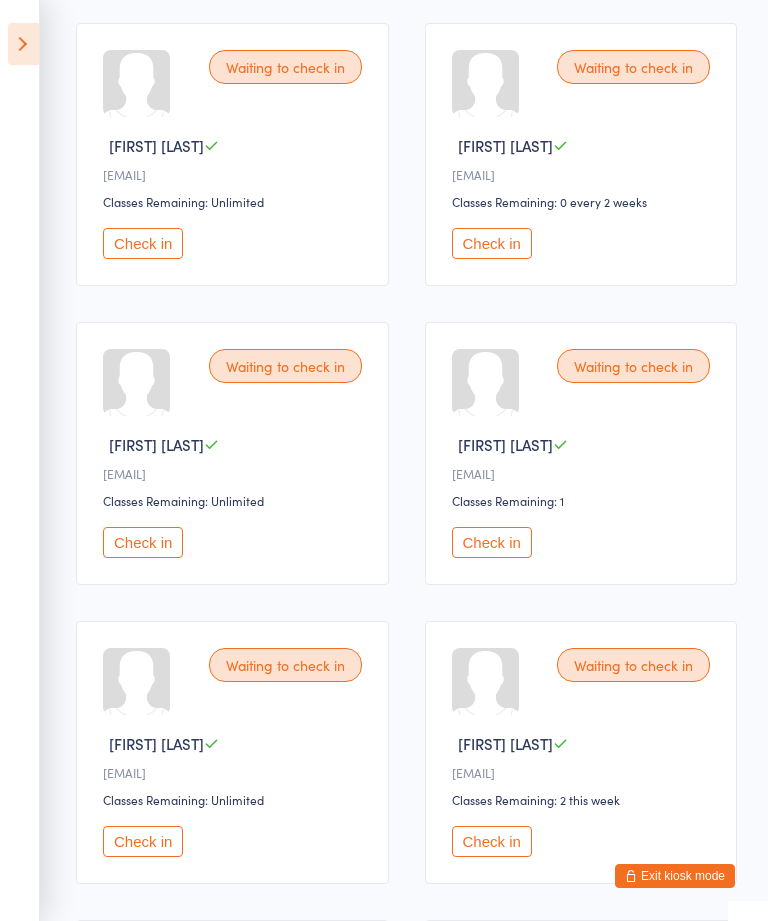 click on "Check in" at bounding box center [143, 841] 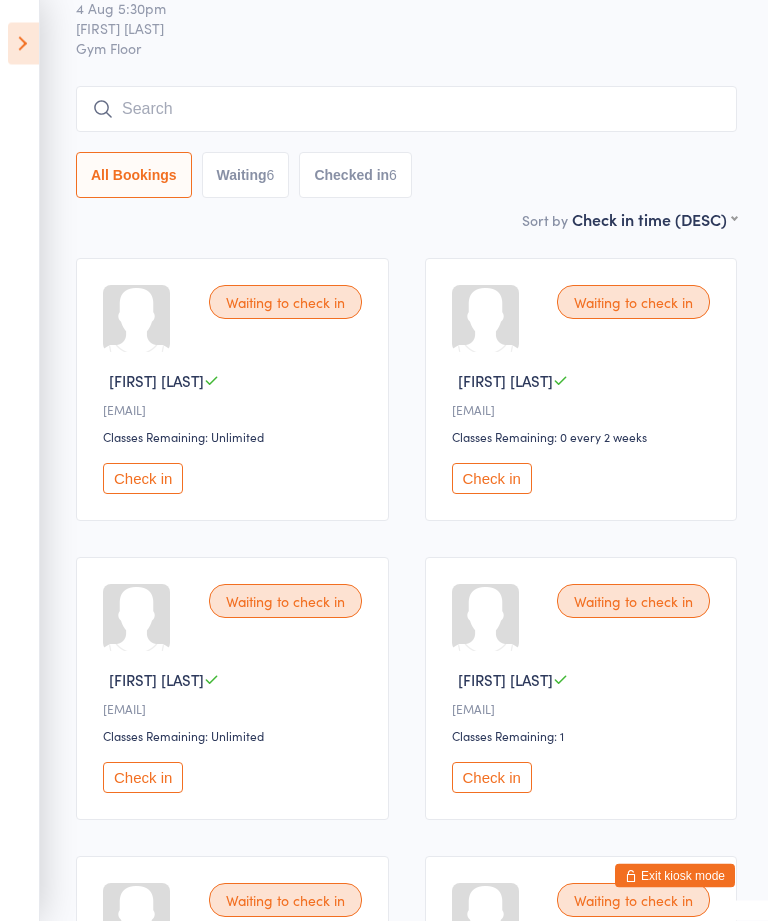 scroll, scrollTop: 73, scrollLeft: 0, axis: vertical 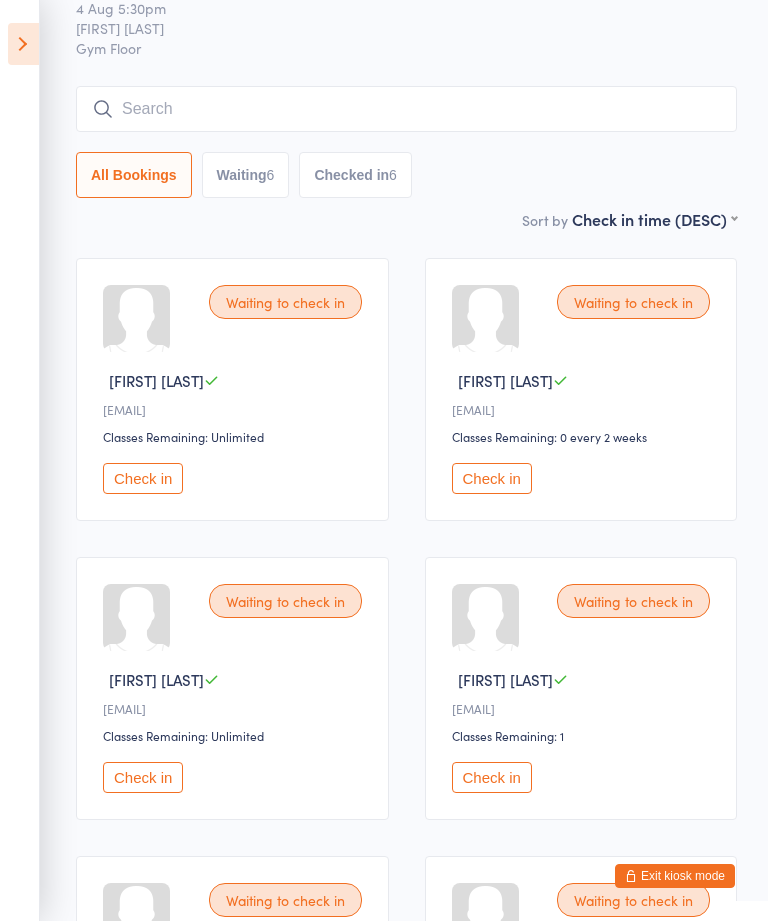 click on "Check in" at bounding box center [143, 478] 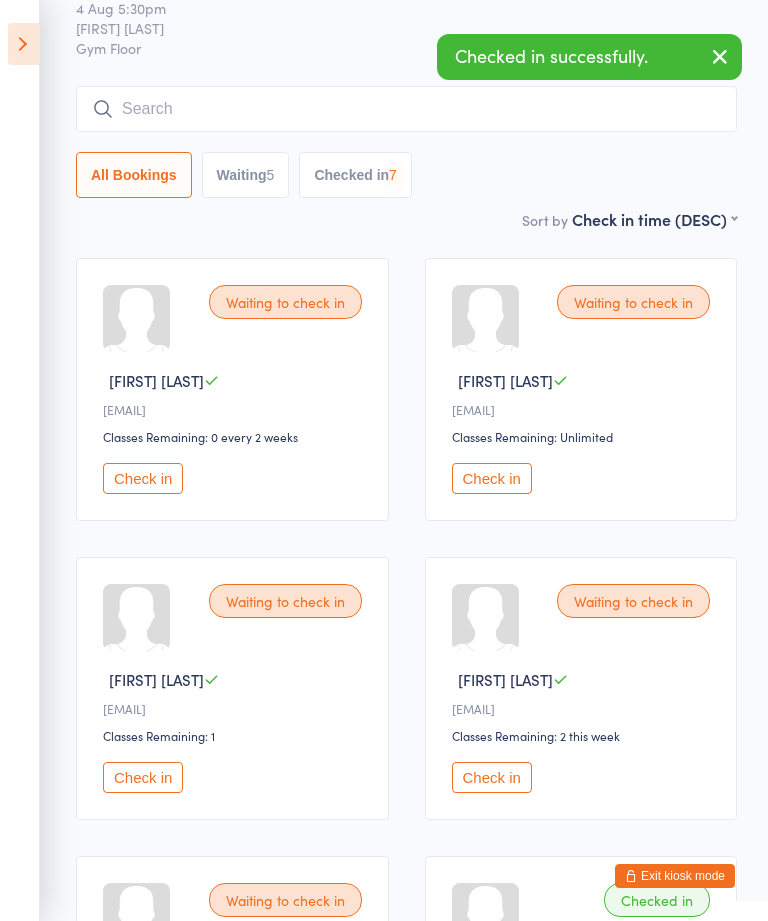 click on "Check in" at bounding box center [143, 478] 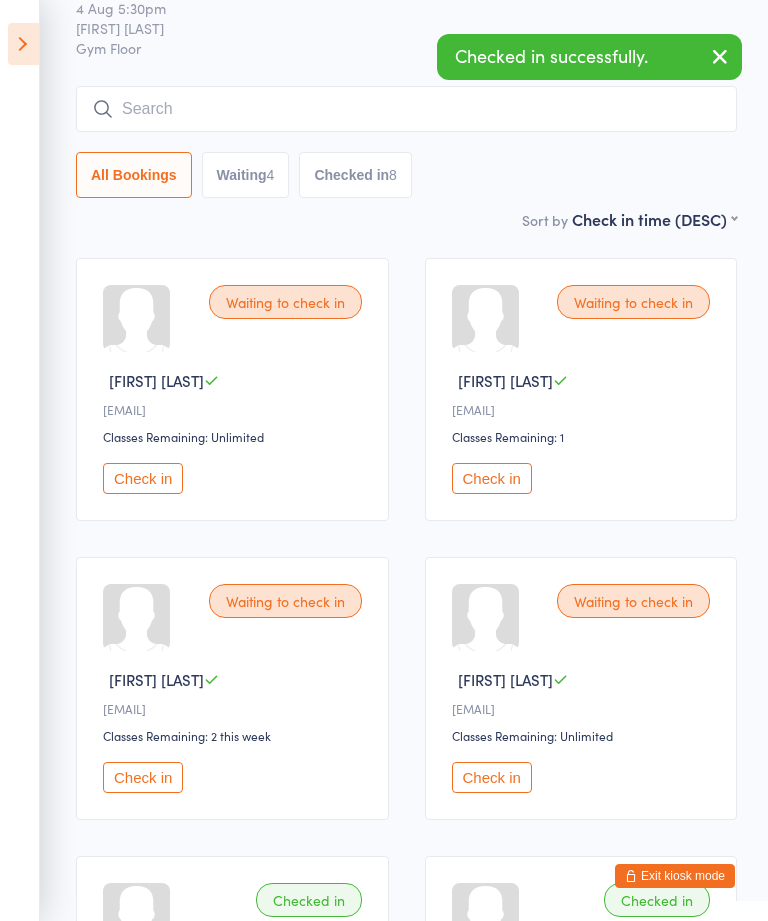 click on "Check in" at bounding box center [143, 478] 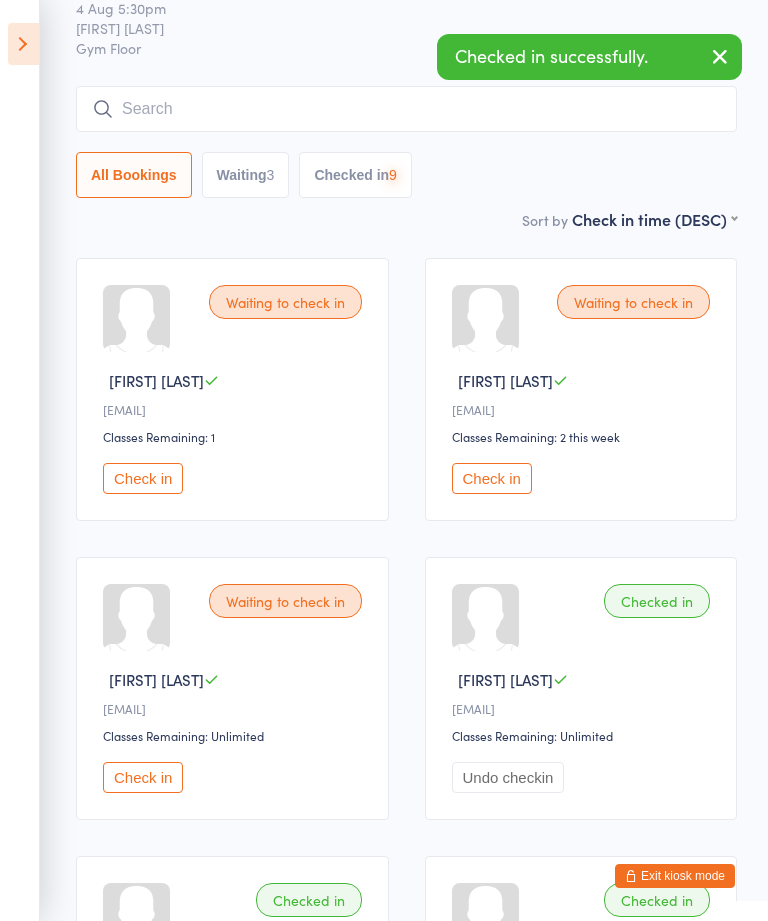click on "Check in" at bounding box center [143, 478] 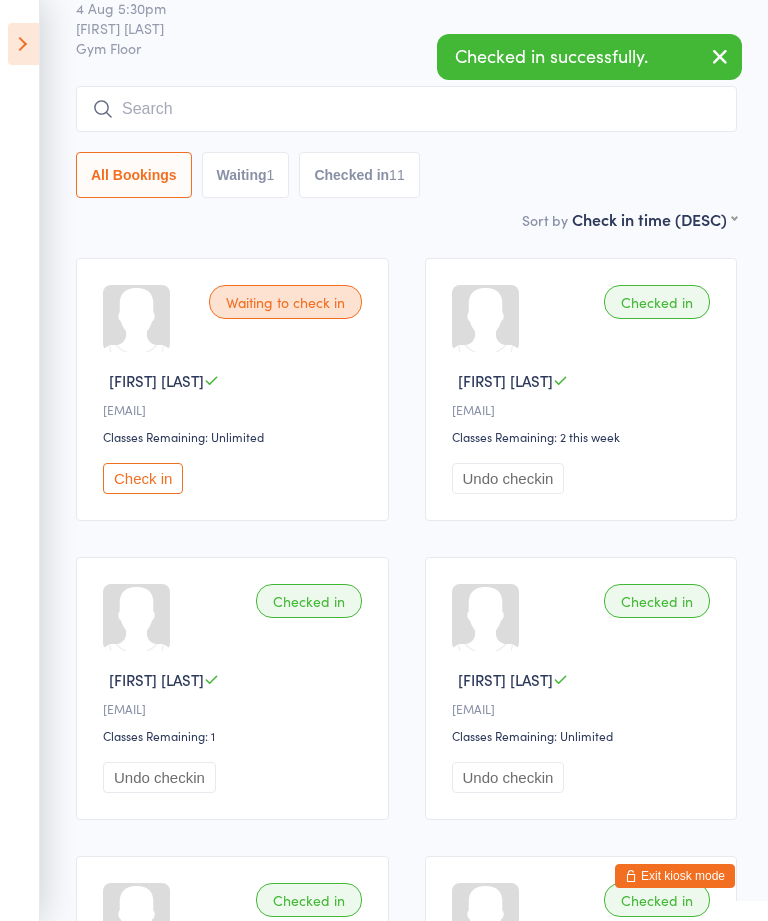 click on "Check in" at bounding box center (143, 478) 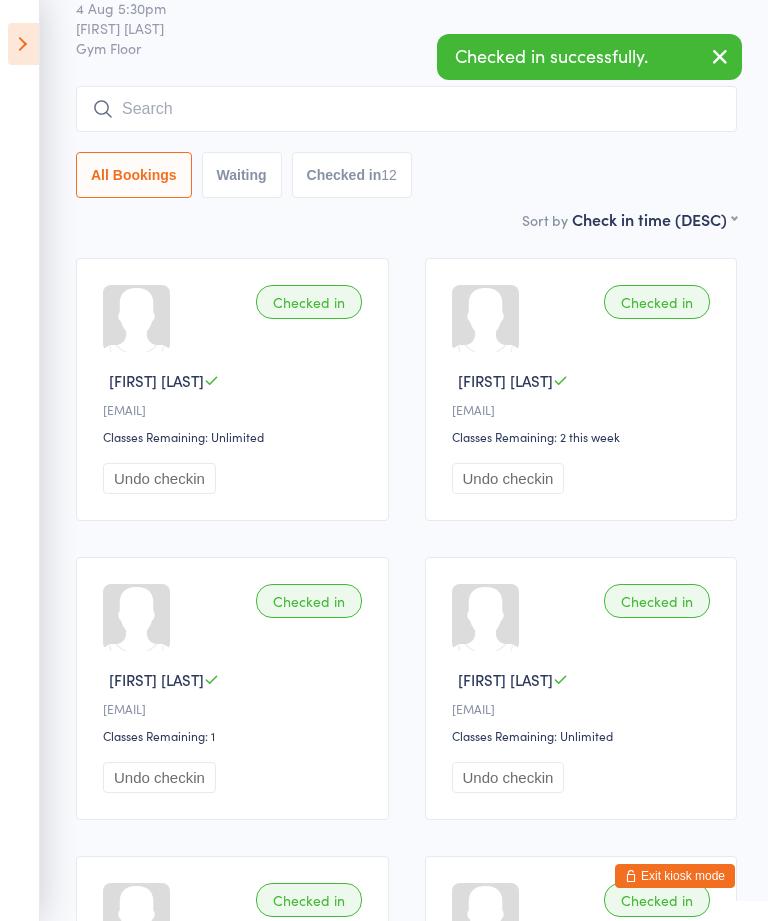 click on "Exit kiosk mode" at bounding box center (675, 876) 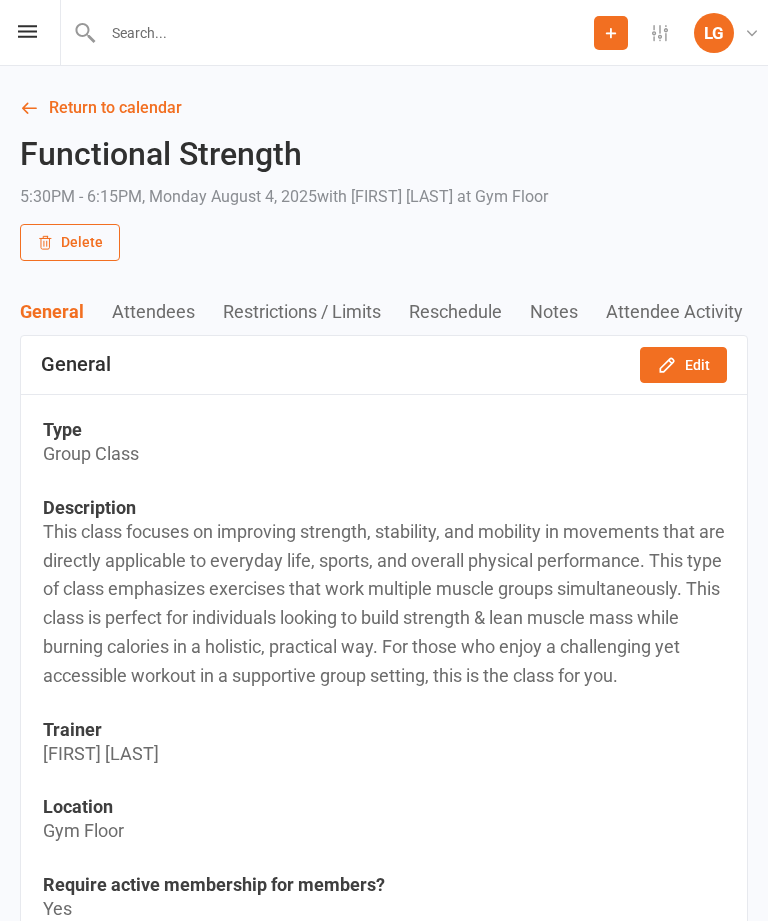 scroll, scrollTop: 0, scrollLeft: 0, axis: both 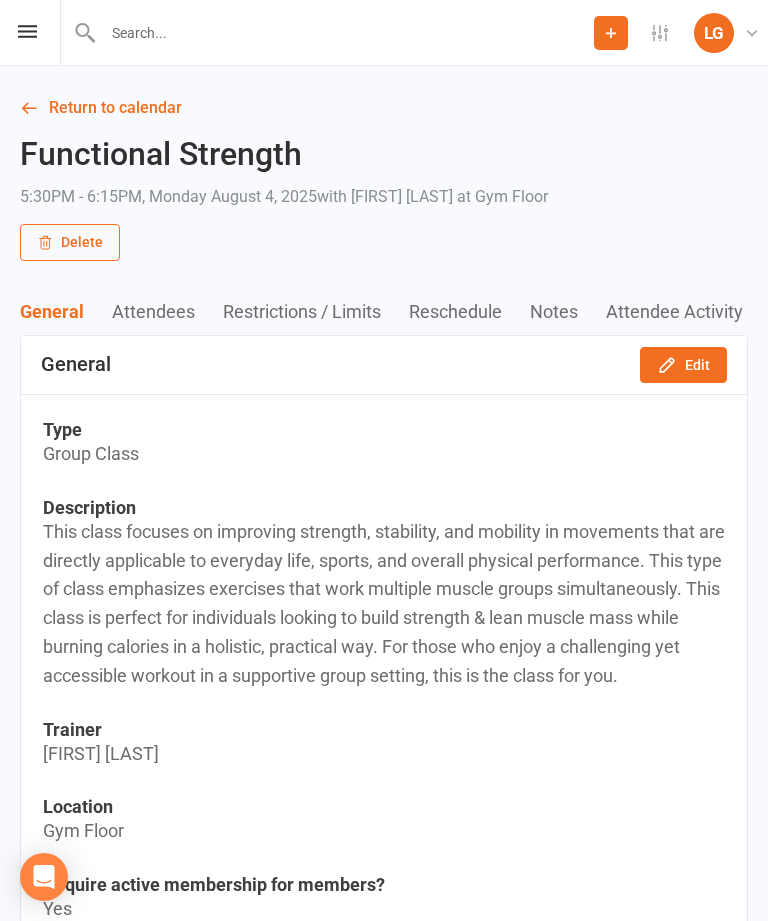 click on "Return to calendar" at bounding box center (384, 108) 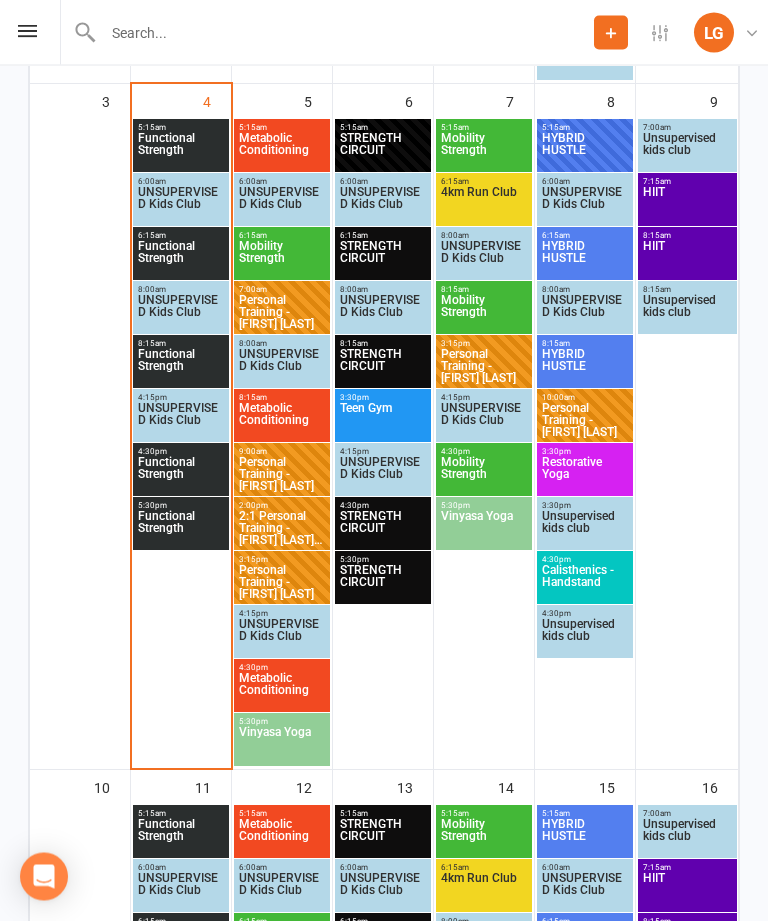 scroll, scrollTop: 985, scrollLeft: 0, axis: vertical 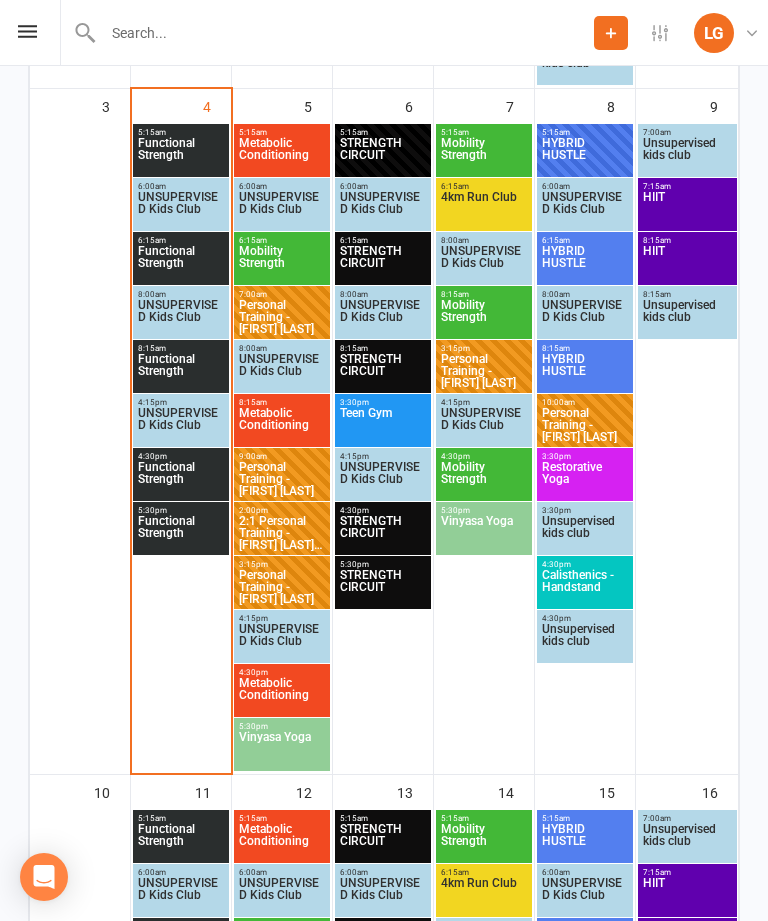 click on "Metabolic Conditioning" at bounding box center (282, 155) 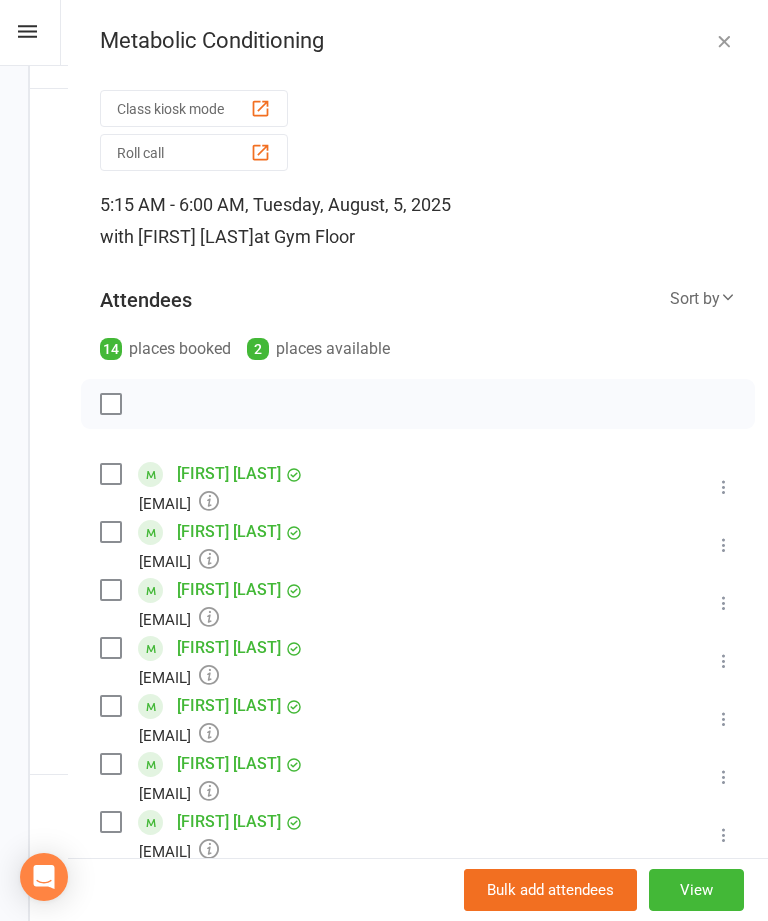 click at bounding box center (724, 41) 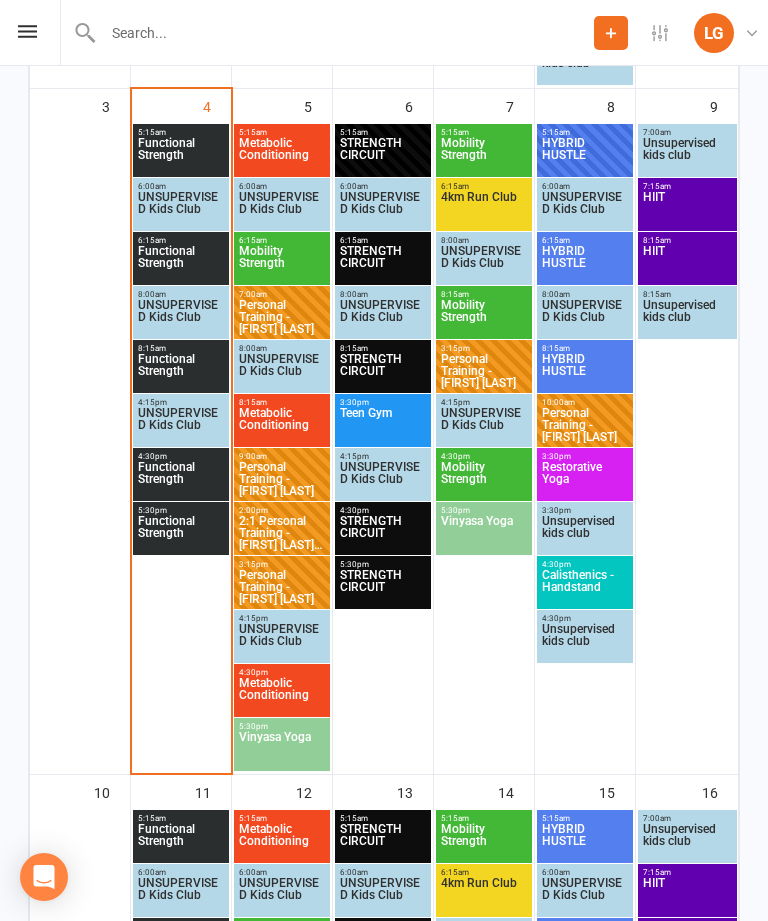 click on "Vinyasa Yoga" at bounding box center [282, 749] 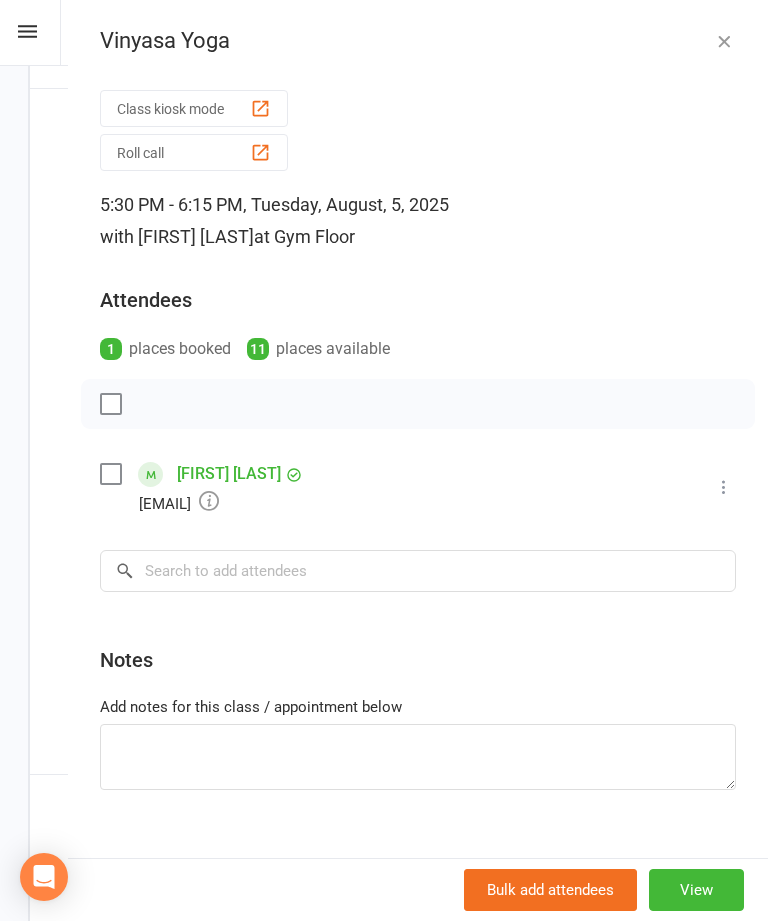 click at bounding box center [724, 41] 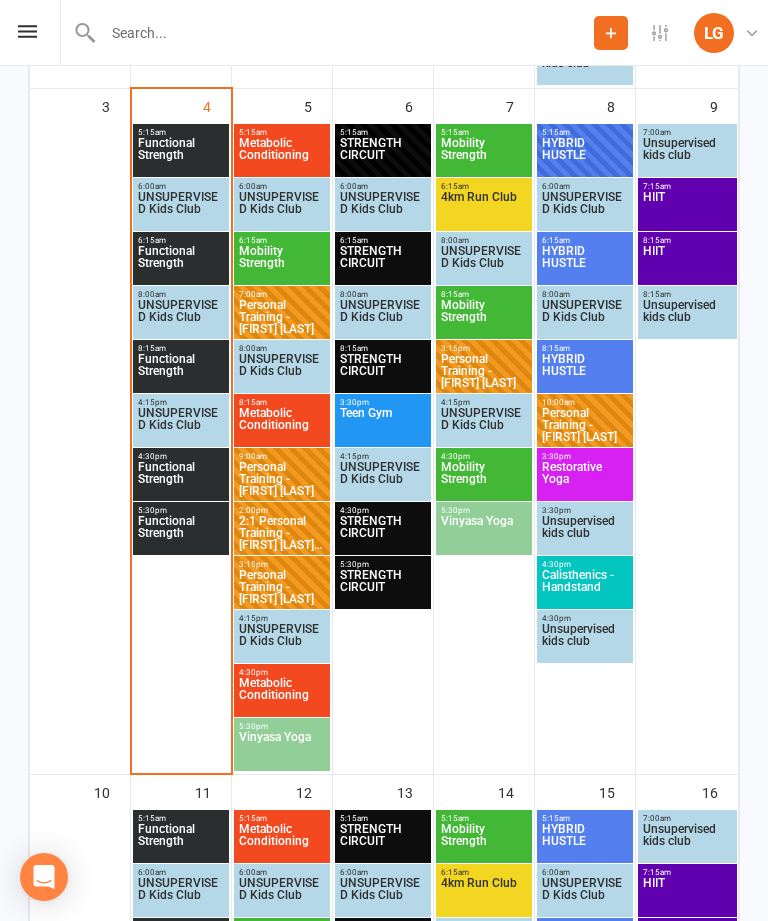click on "Metabolic Conditioning" at bounding box center (282, 695) 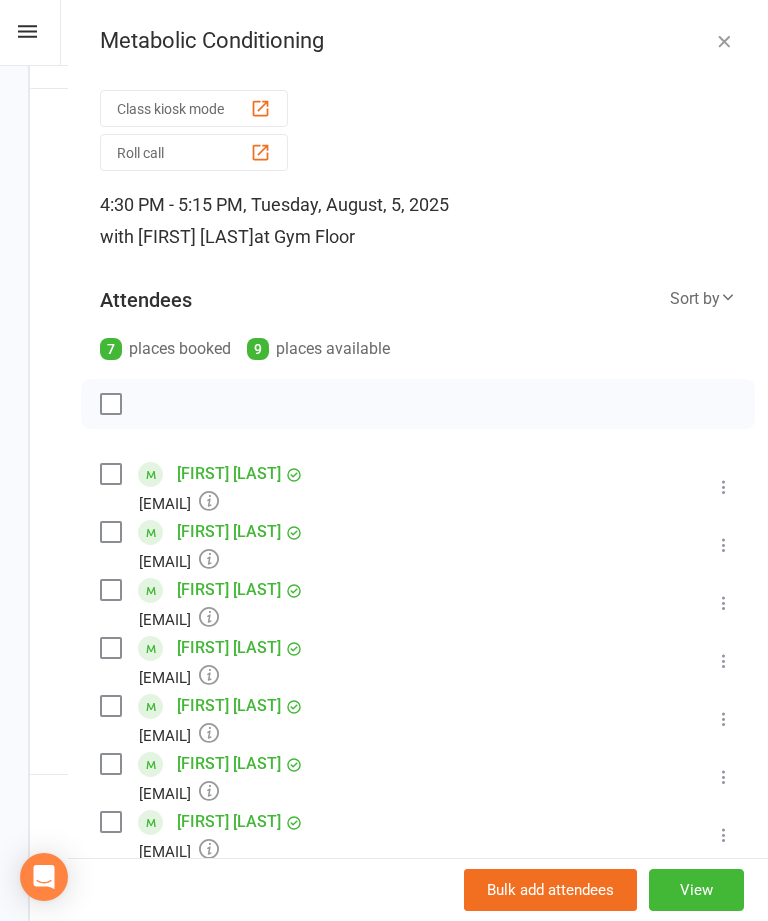 click at bounding box center (724, 41) 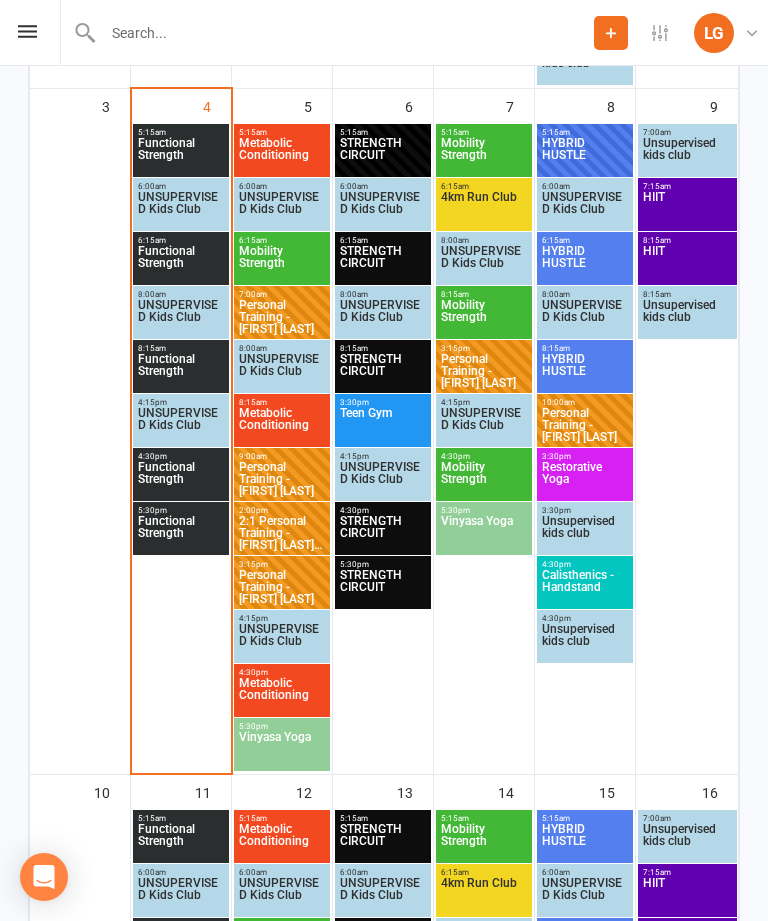 click on "Functional Strength" at bounding box center (181, 533) 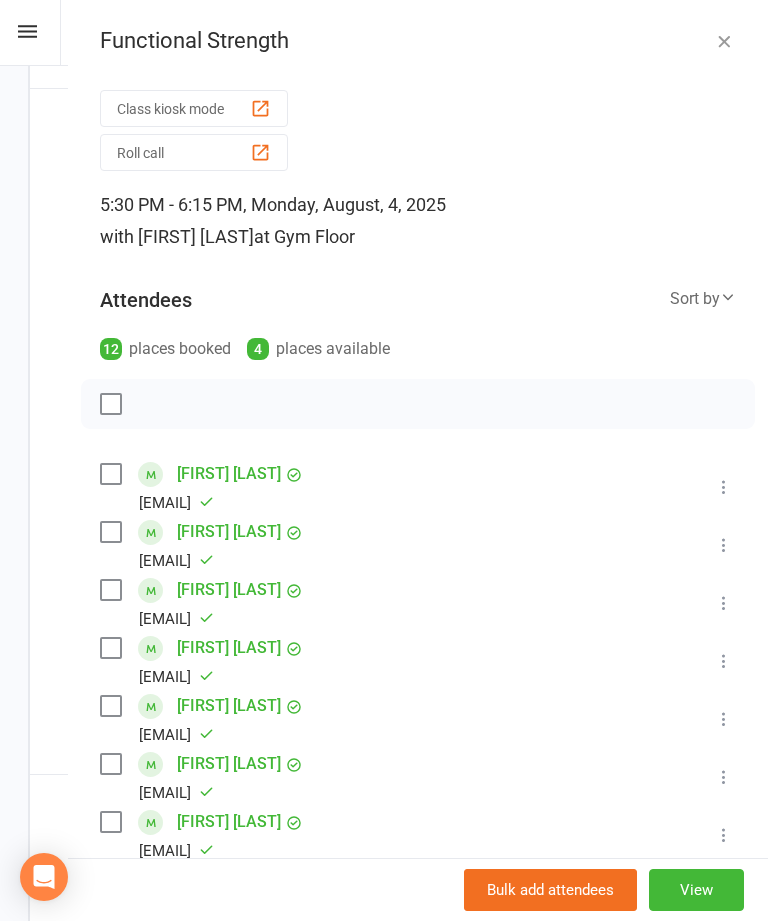 click at bounding box center (724, 41) 